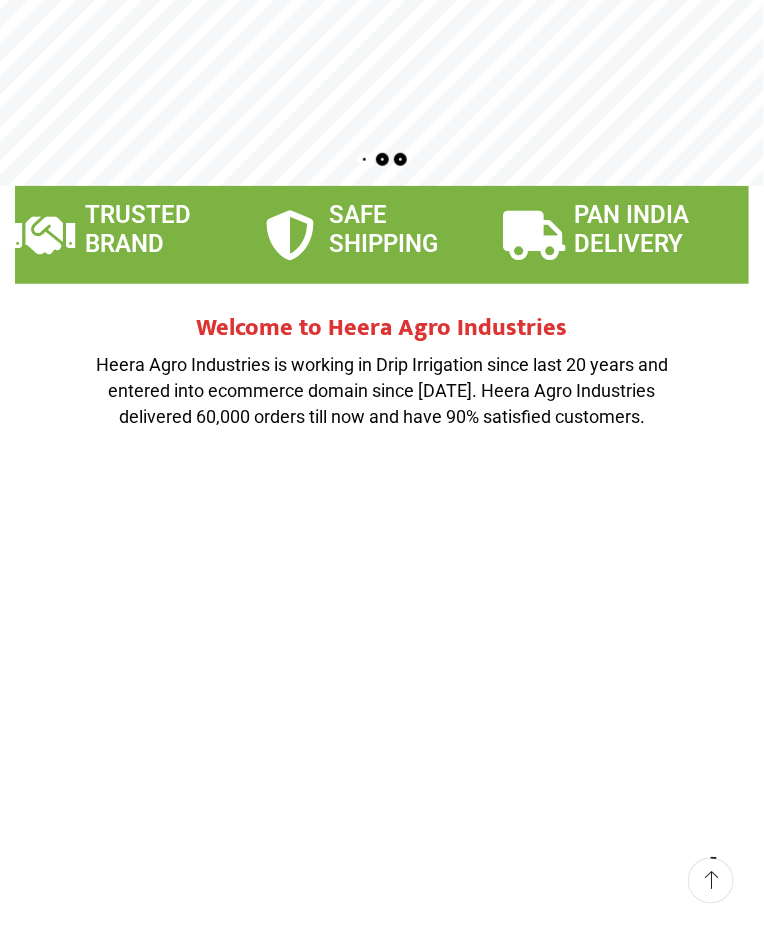 scroll, scrollTop: 0, scrollLeft: 0, axis: both 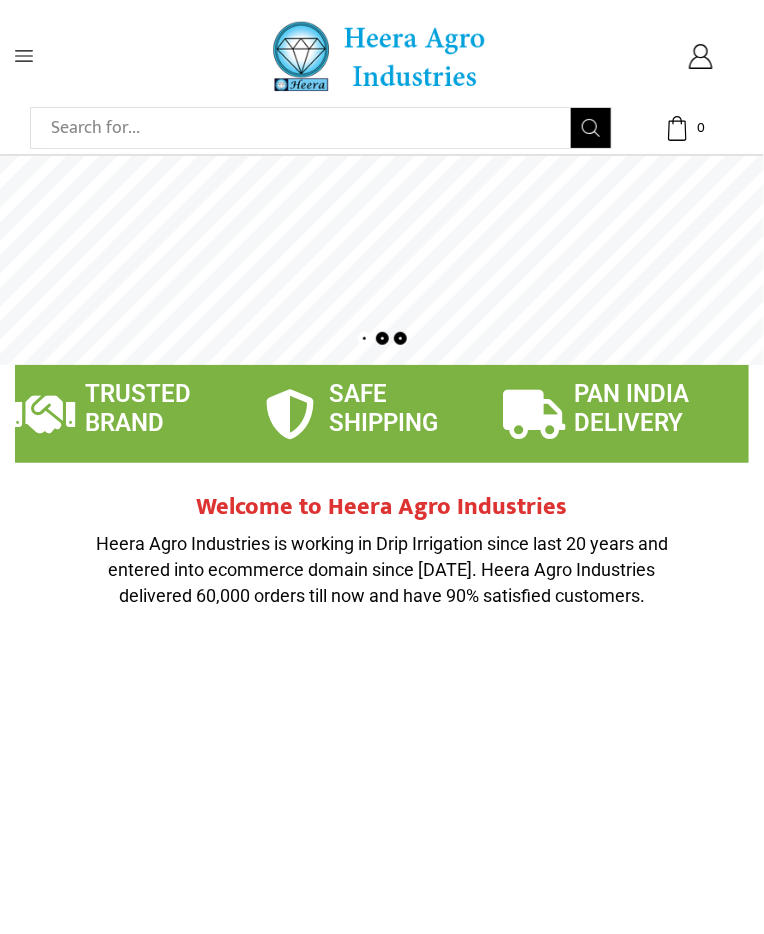 click on "Search input" at bounding box center [306, 128] 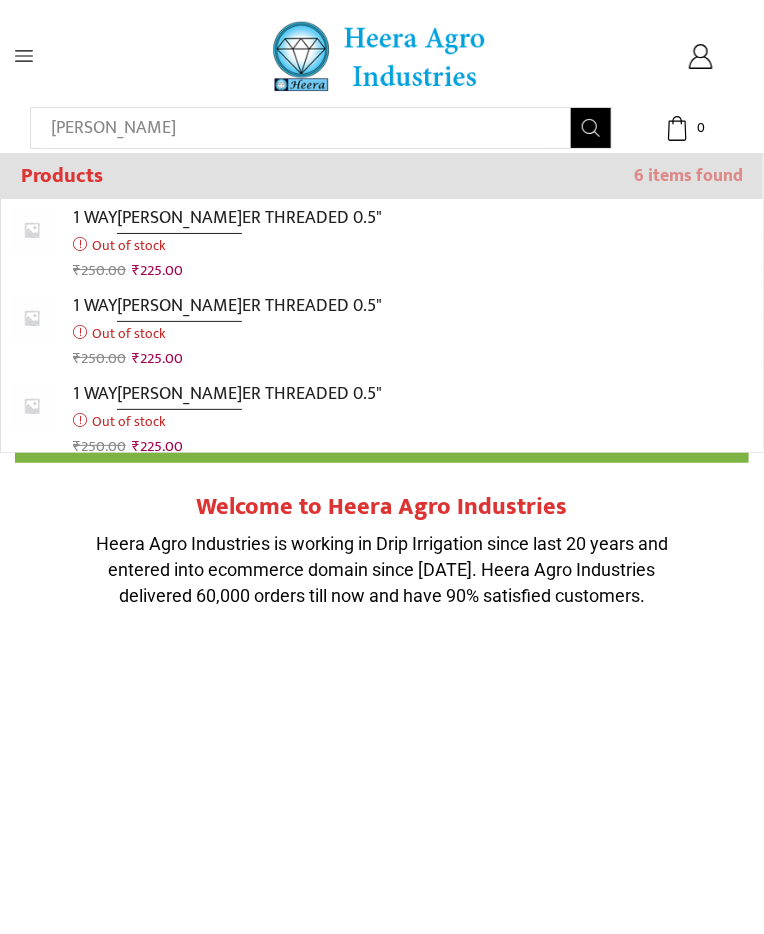 click on "1 WAY  FOGG ER THREADED 0.5"" at bounding box center (227, 218) 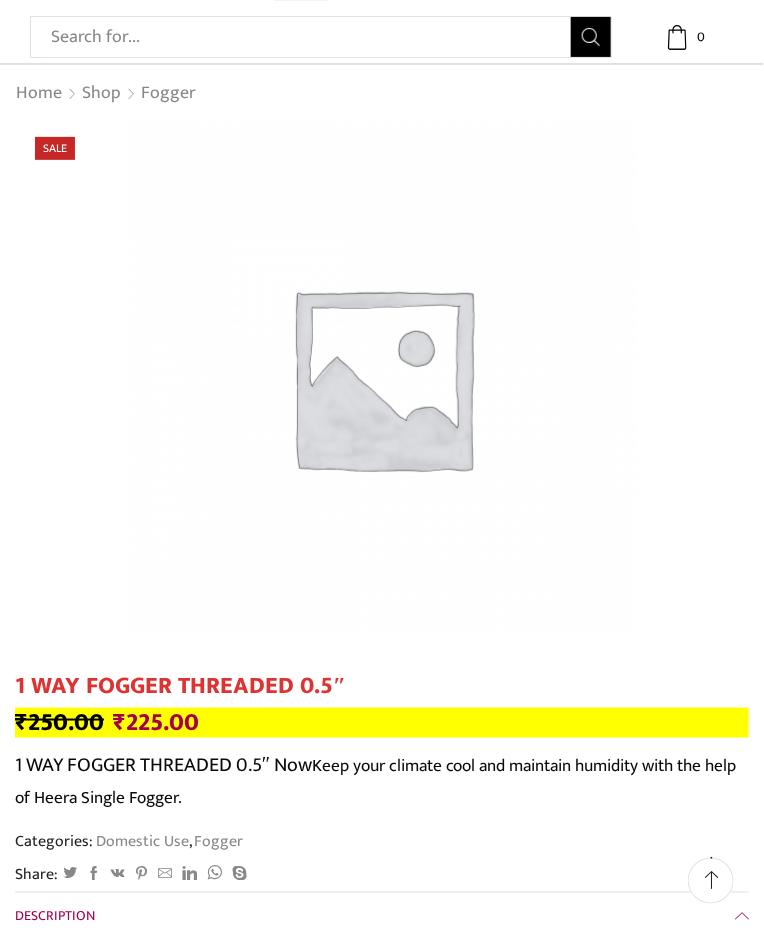 scroll, scrollTop: 90, scrollLeft: 0, axis: vertical 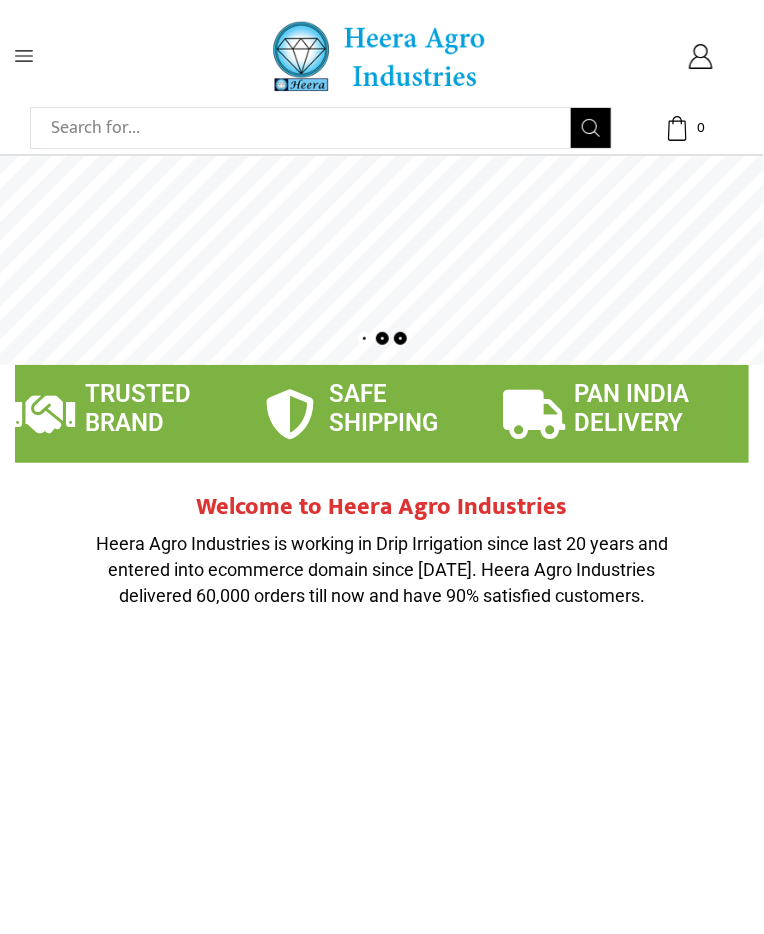 click 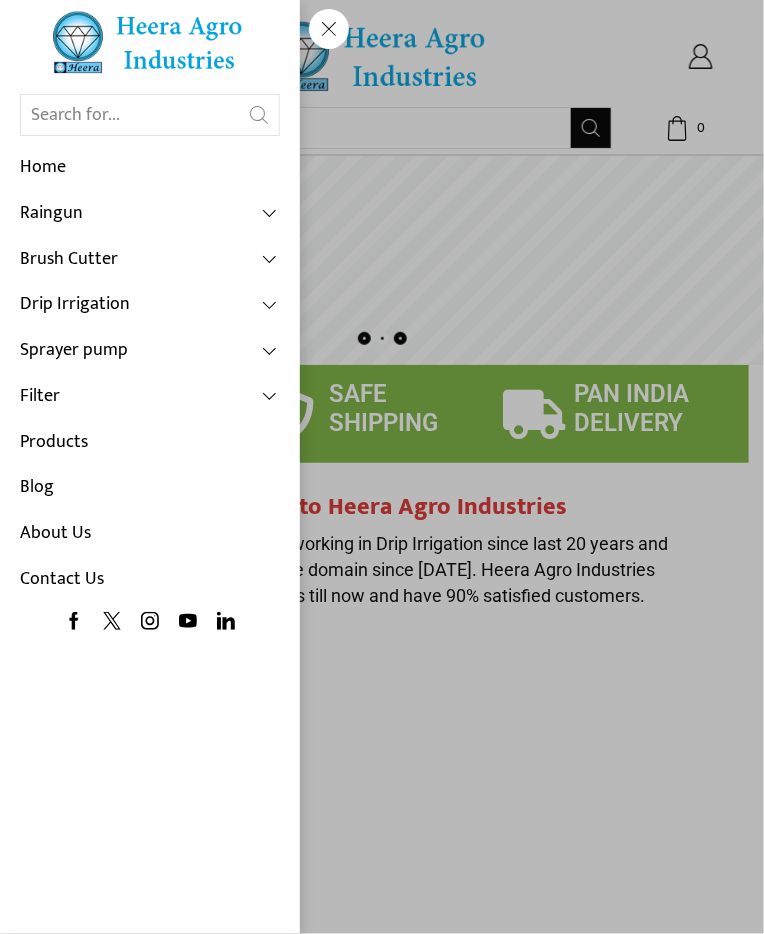 click on "Sprayer pump" at bounding box center [150, 351] 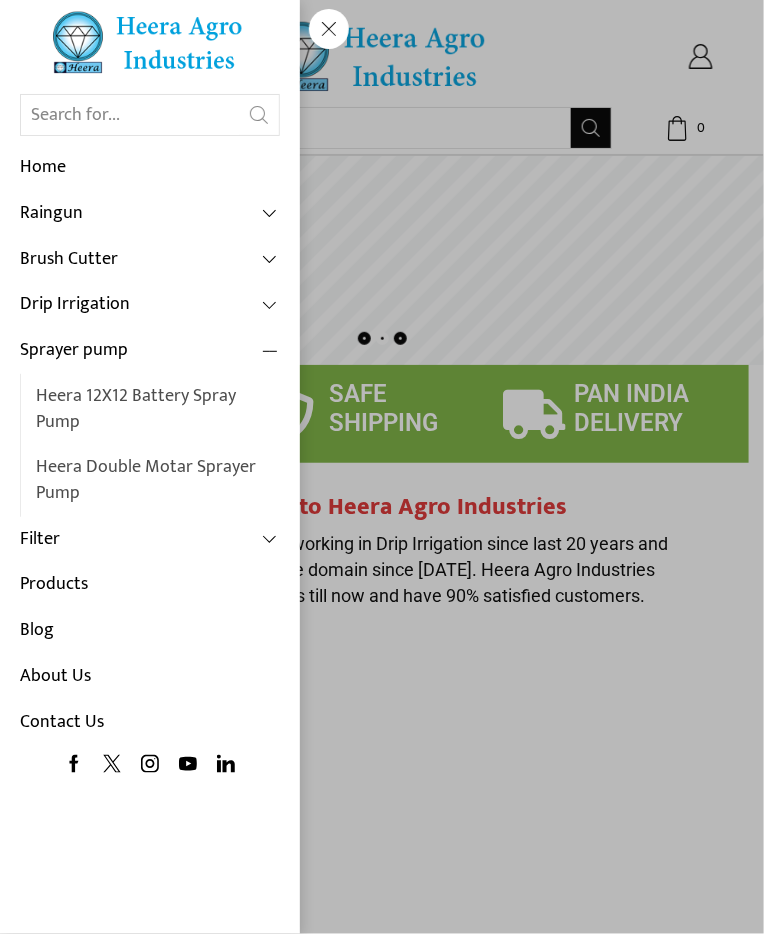 click on "Heera 12X12 Battery Spray Pump" at bounding box center [158, 409] 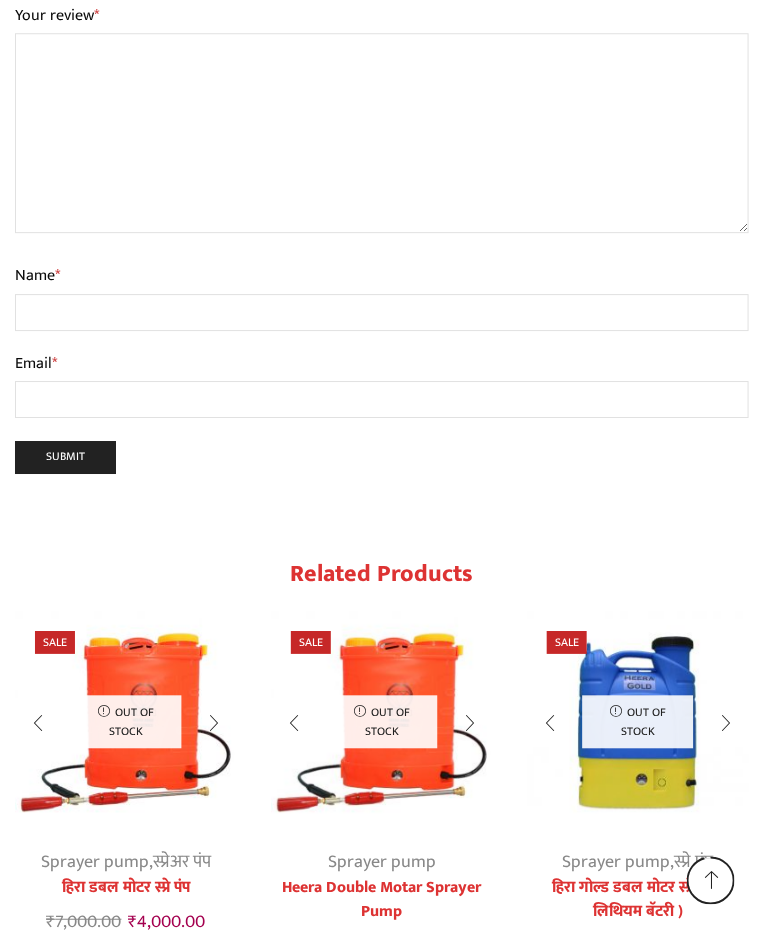 scroll, scrollTop: 3004, scrollLeft: 0, axis: vertical 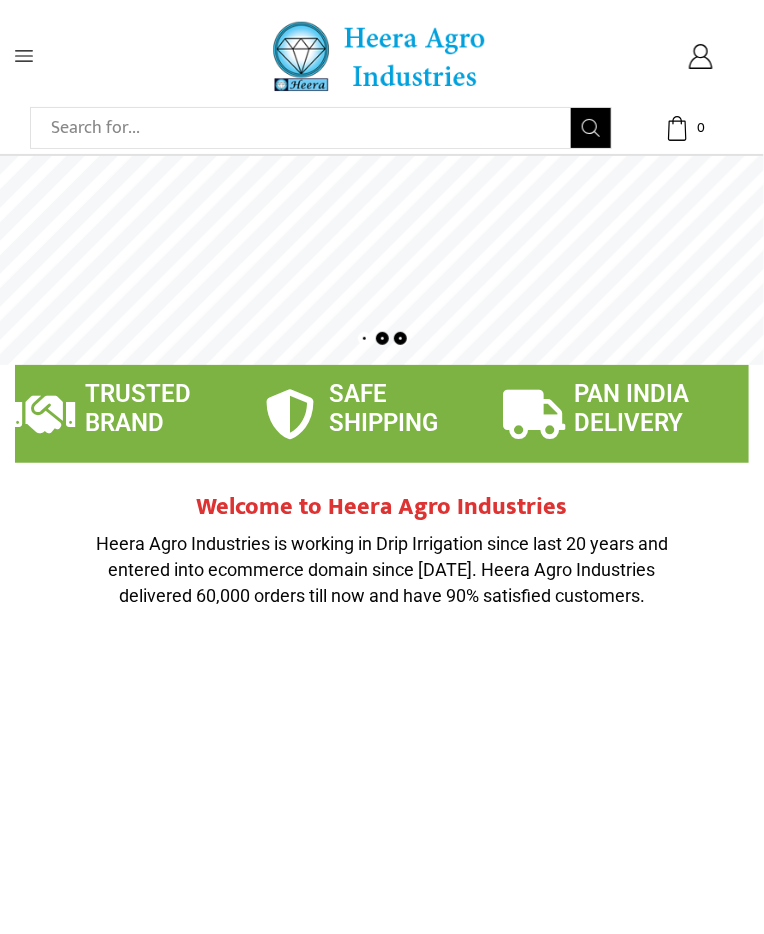 click at bounding box center (63, 56) 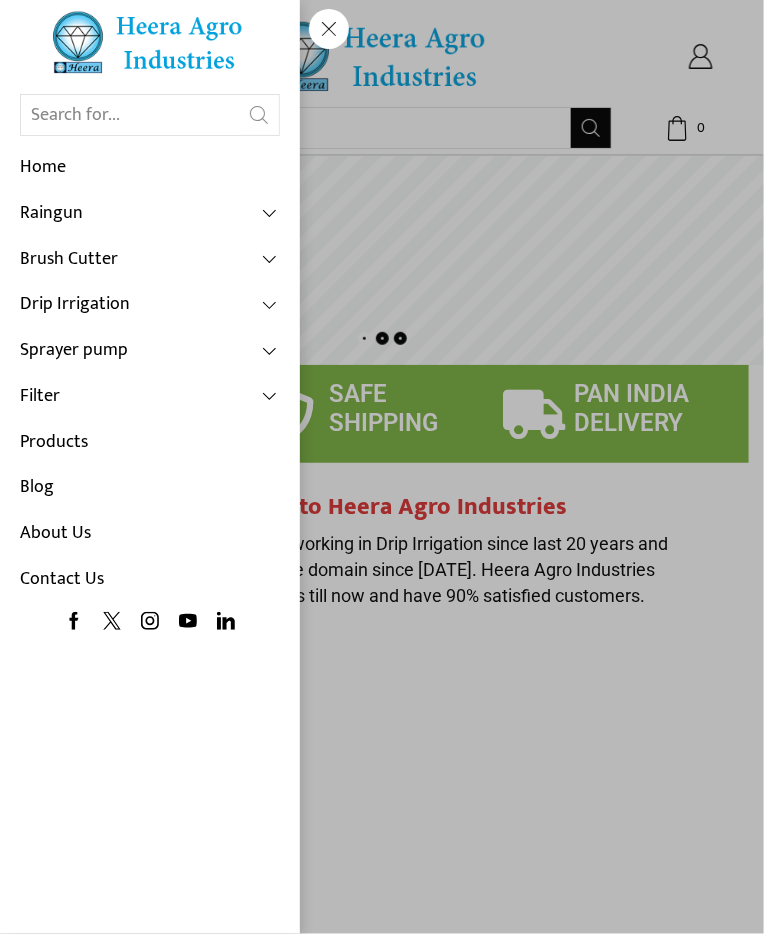 click on "Drip Irrigation" at bounding box center (150, 305) 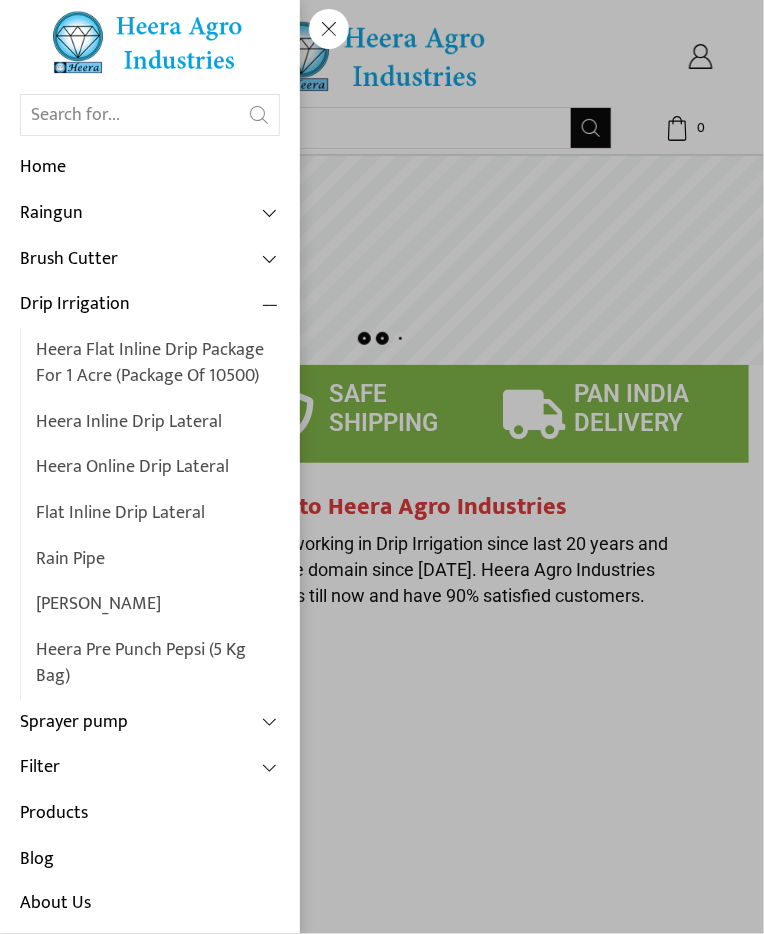 click on "Heera Online Drip Lateral" at bounding box center (158, 468) 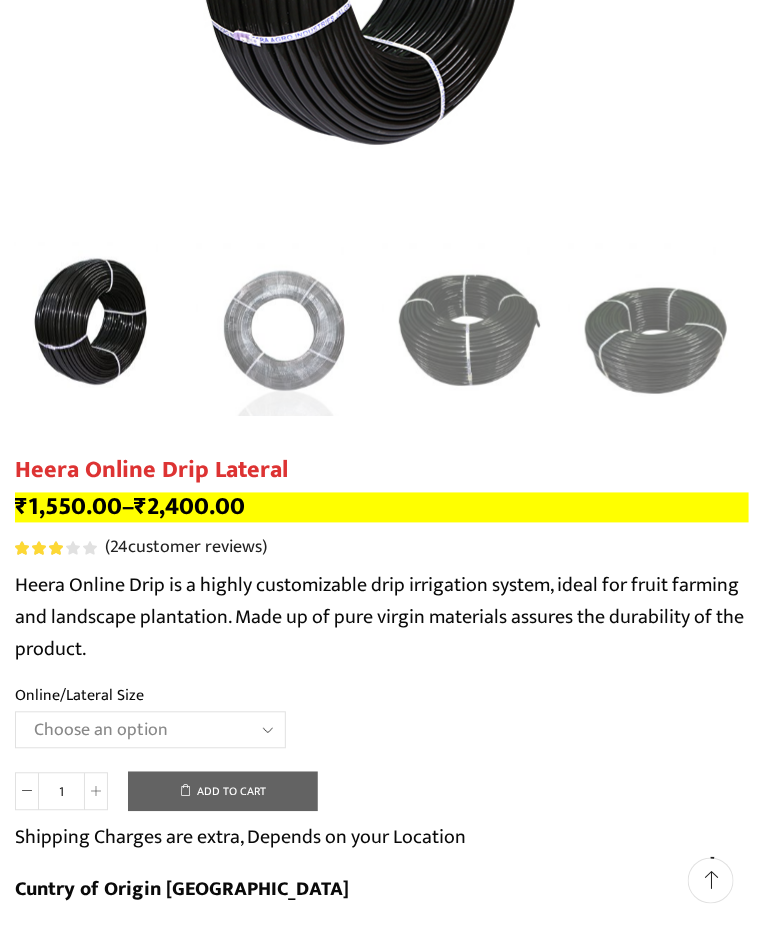 scroll, scrollTop: 513, scrollLeft: 0, axis: vertical 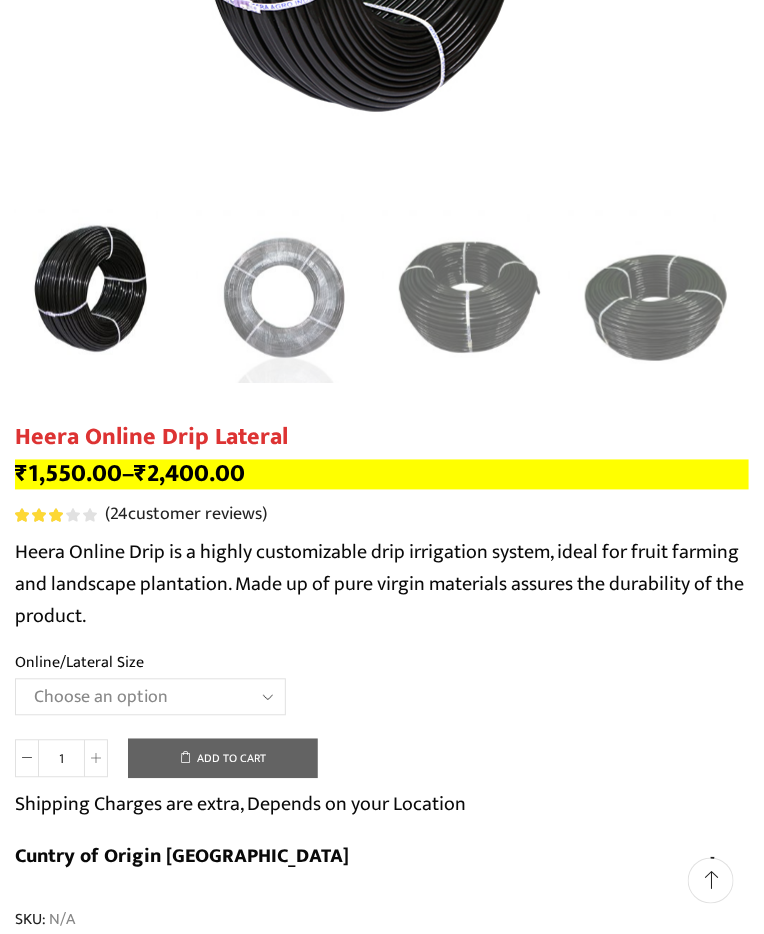 click on "Choose an option Heera Online 16MM Heera Online GOLD 16MM Heera Online 12MM Heera Online GOLD 12MM Heera Online GOLD 20MM Heera Online GOLD 25MM Heera Online GOLD 32MM" 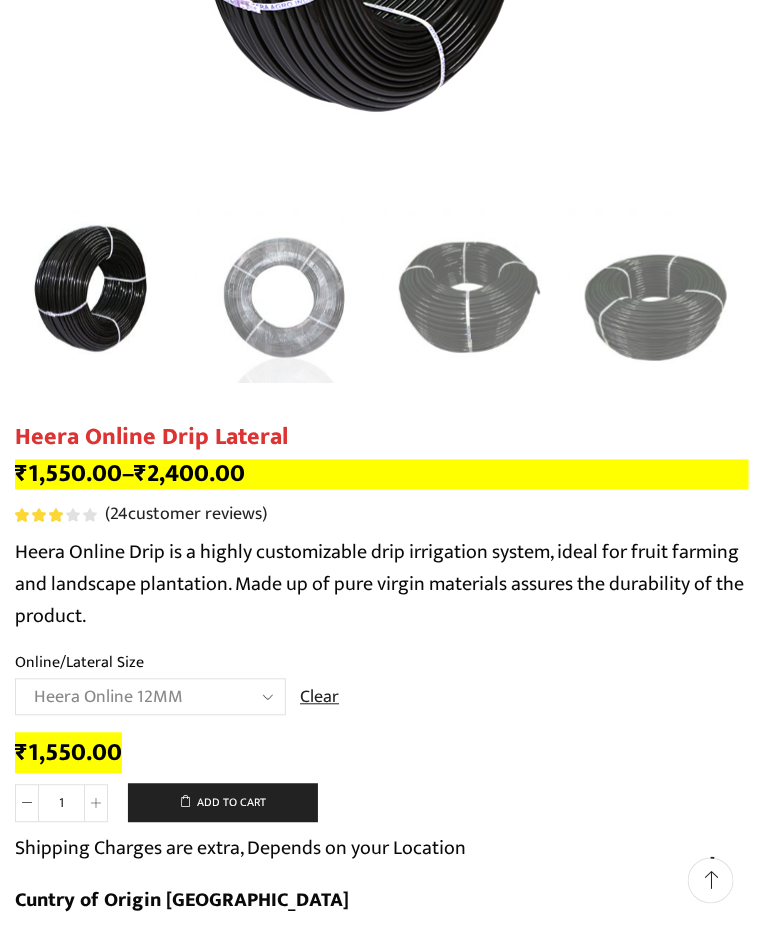 click on "Choose an option Heera Online 16MM Heera Online GOLD 16MM Heera Online 12MM Heera Online GOLD 12MM Heera Online GOLD 20MM Heera Online GOLD 25MM Heera Online GOLD 32MM" 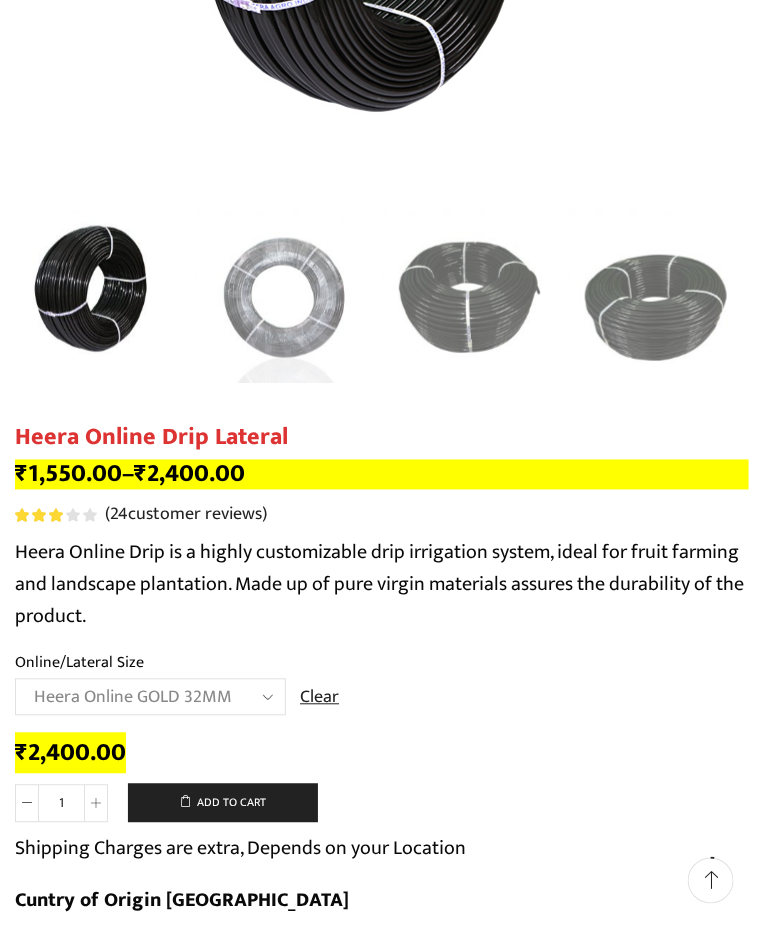 click on "Choose an option Heera Online 16MM Heera Online GOLD 16MM Heera Online 12MM Heera Online GOLD 12MM Heera Online GOLD 20MM Heera Online GOLD 25MM Heera Online GOLD 32MM" 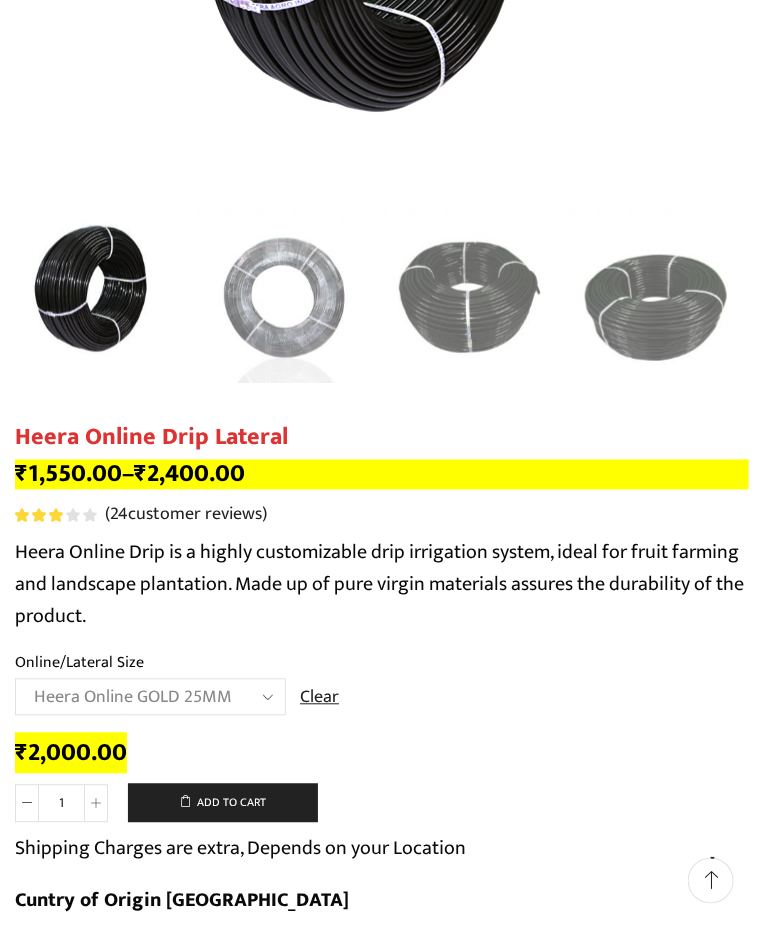 click on "Choose an option Heera Online 16MM Heera Online GOLD 16MM Heera Online 12MM Heera Online GOLD 12MM Heera Online GOLD 20MM Heera Online GOLD 25MM Heera Online GOLD 32MM" 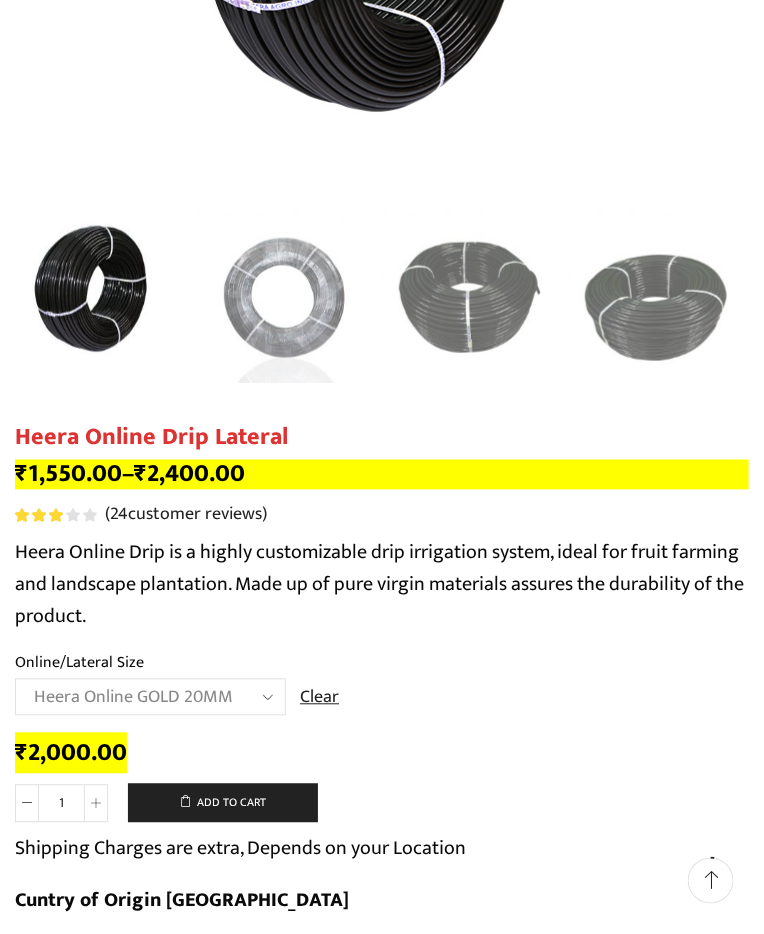 select on "Heera Online GOLD 20MM" 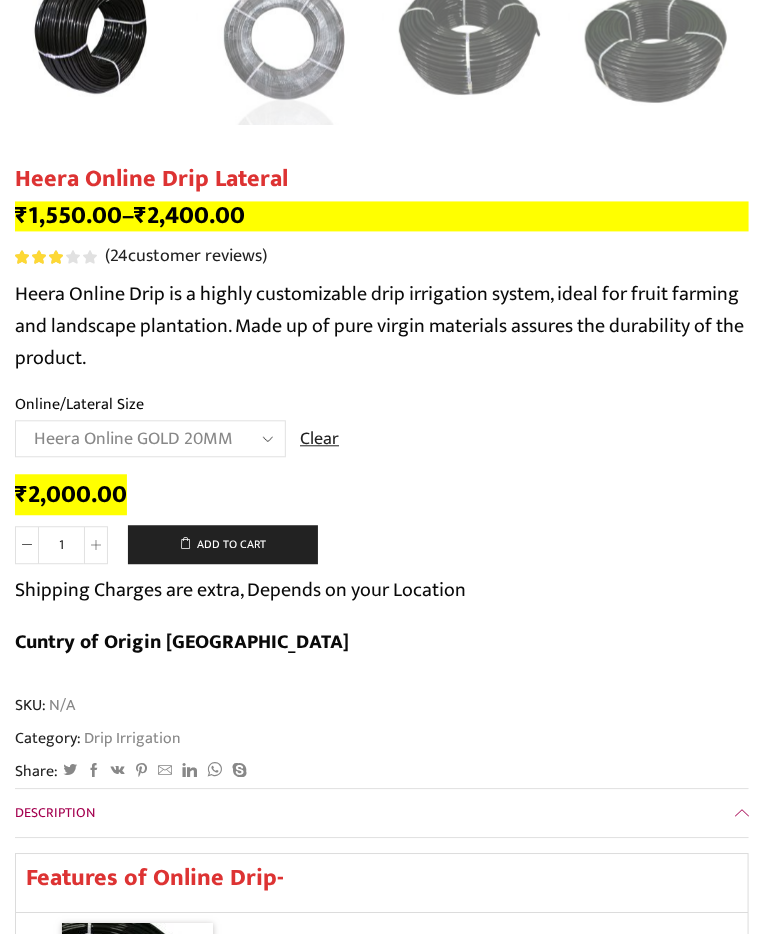 scroll, scrollTop: 0, scrollLeft: 0, axis: both 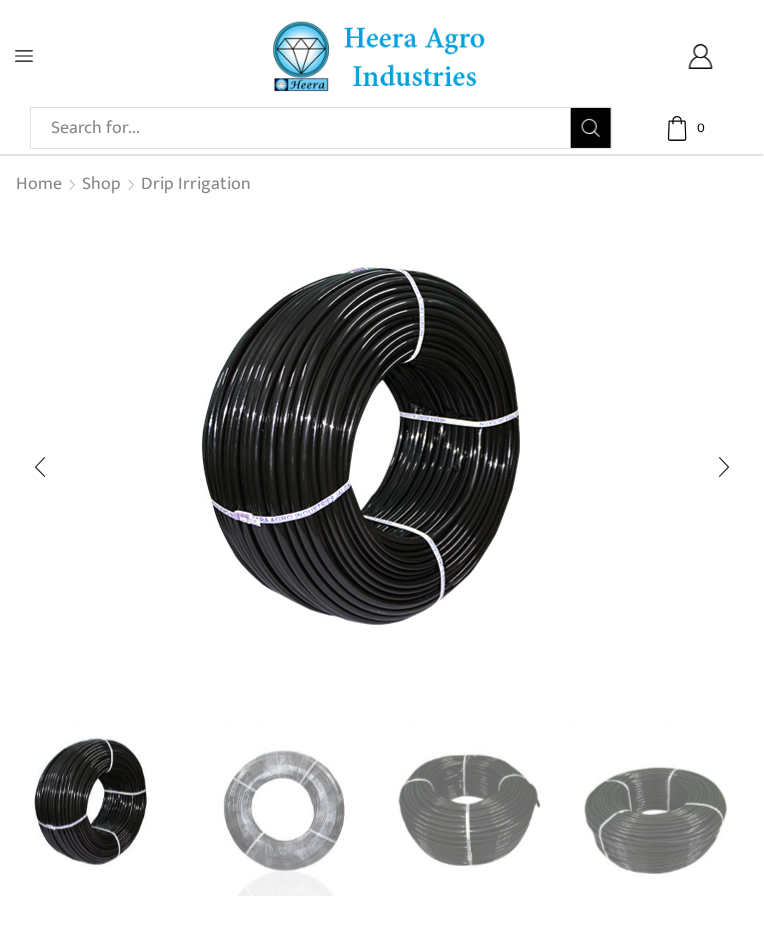 click 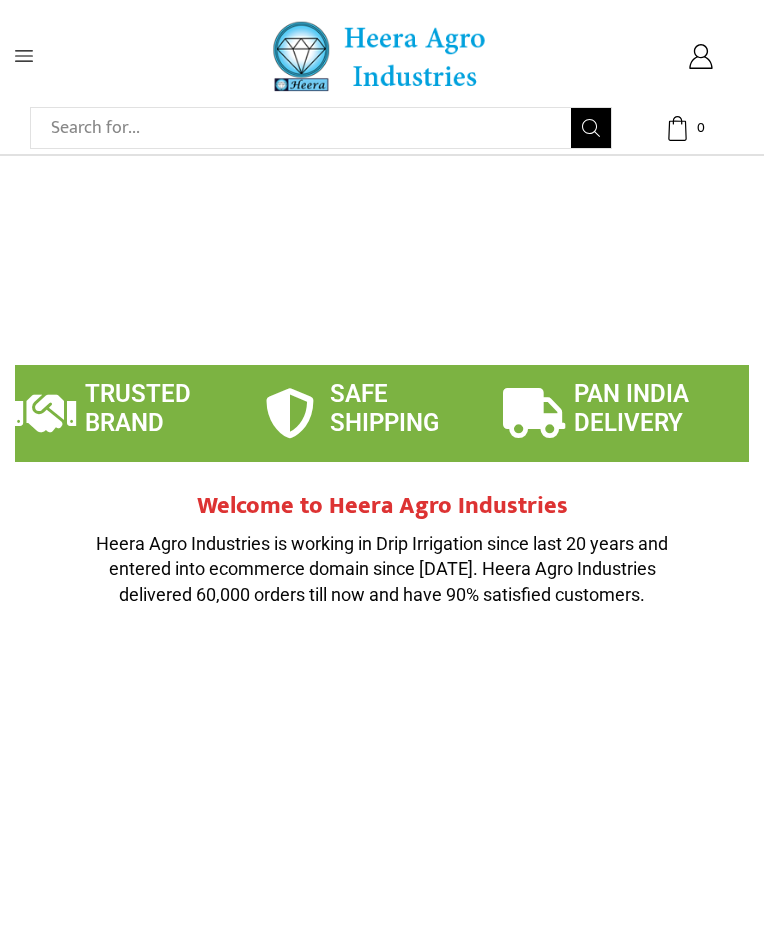 scroll, scrollTop: 0, scrollLeft: 0, axis: both 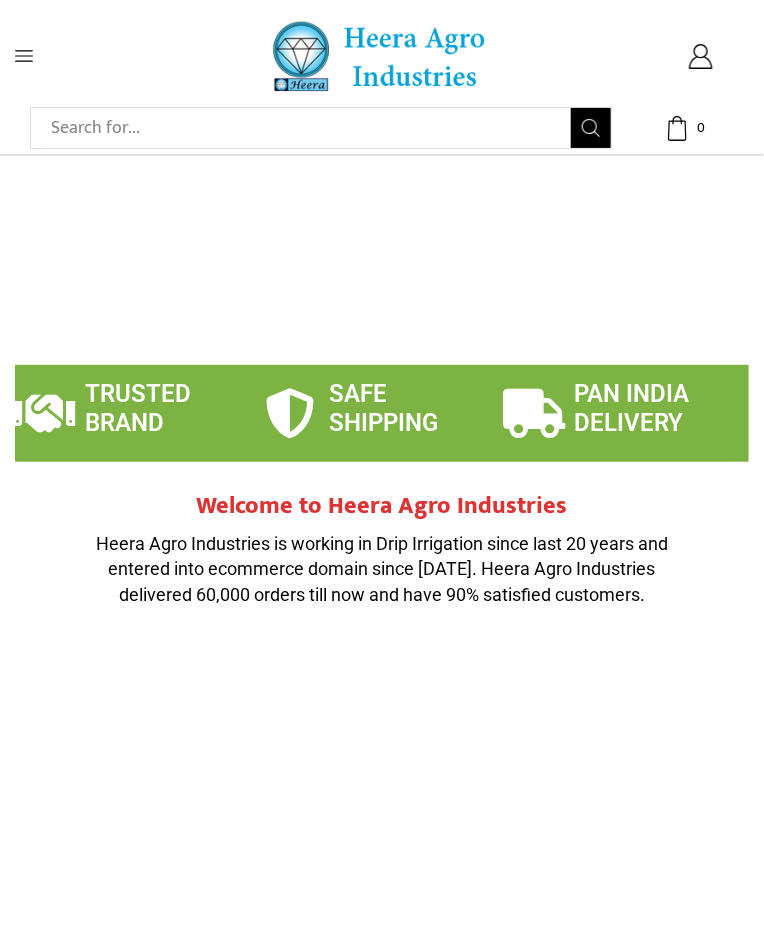 click at bounding box center (63, 56) 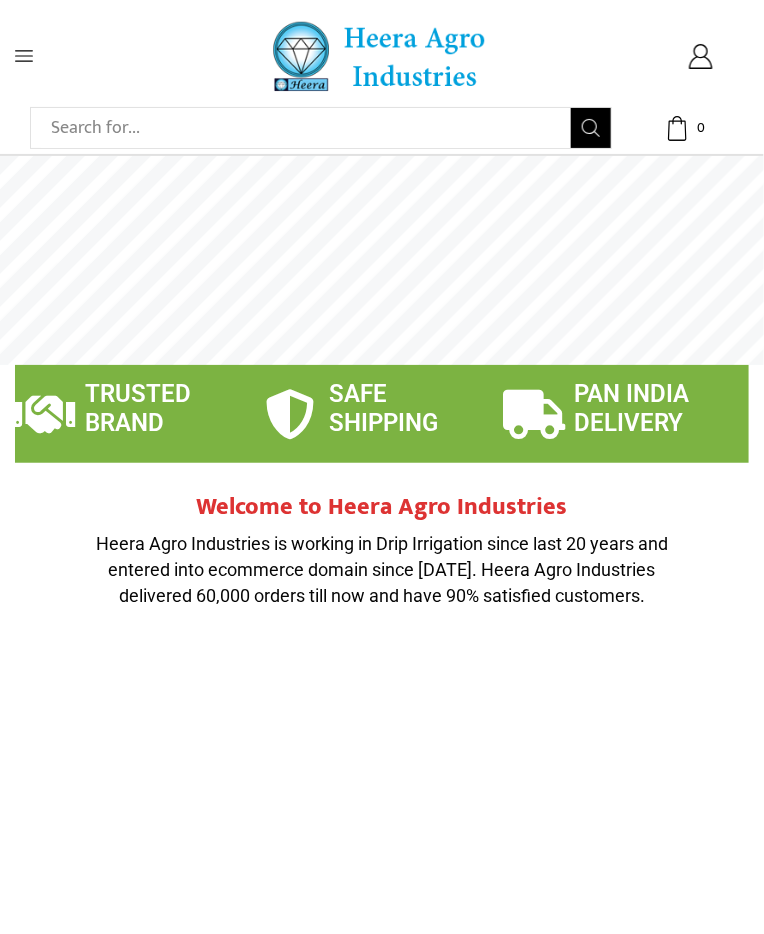 click 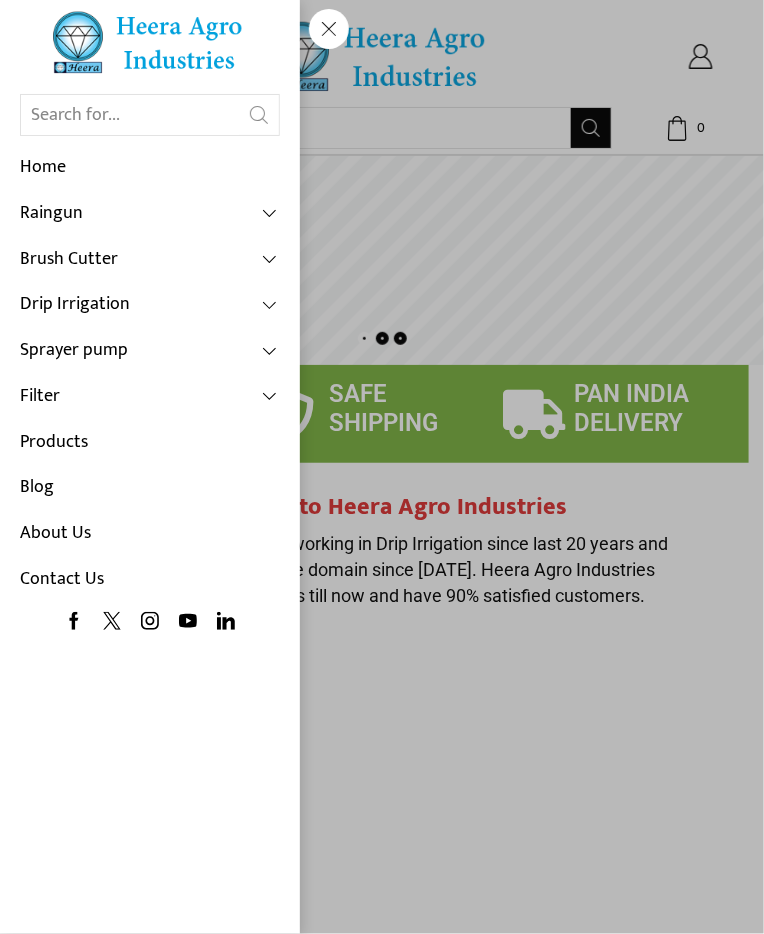 click on "Products" at bounding box center [150, 443] 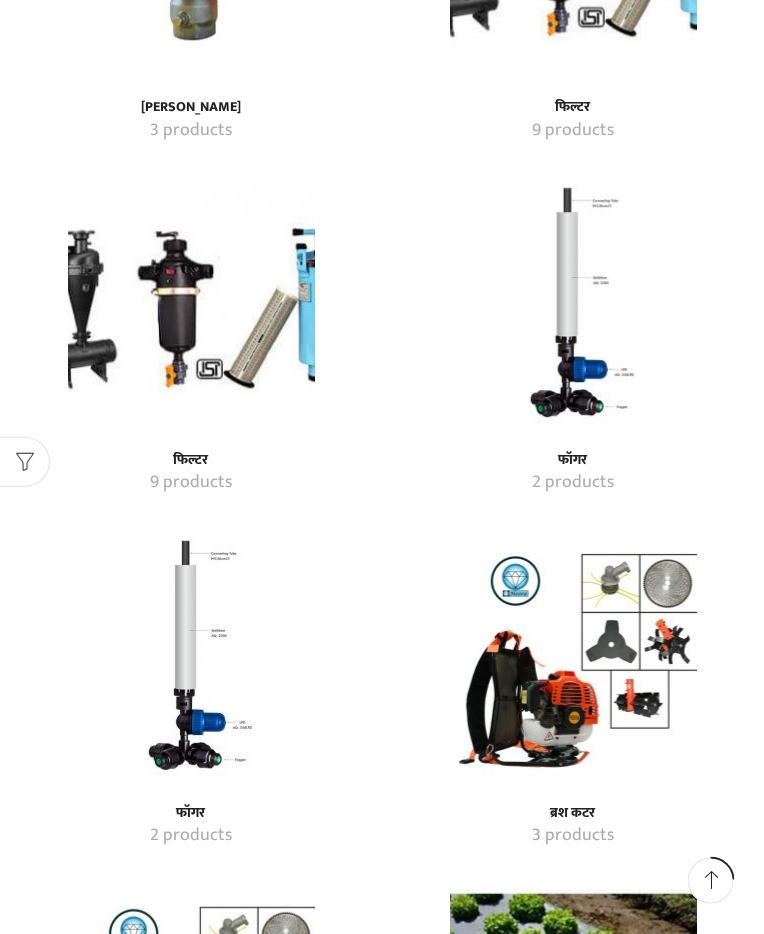 scroll, scrollTop: 2908, scrollLeft: 0, axis: vertical 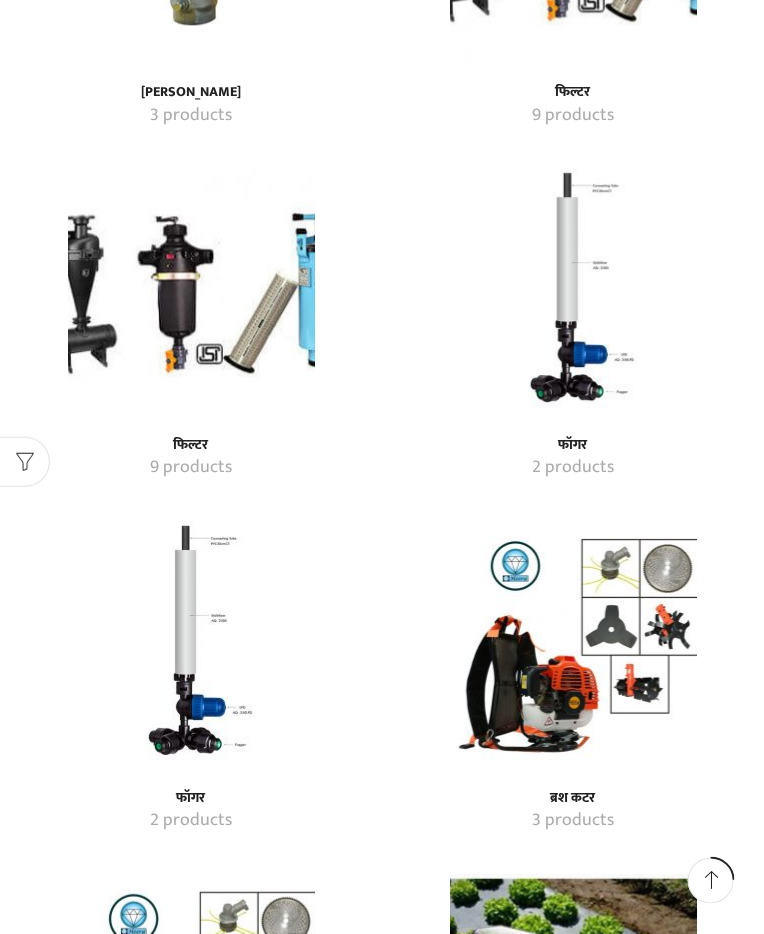 click at bounding box center (573, 291) 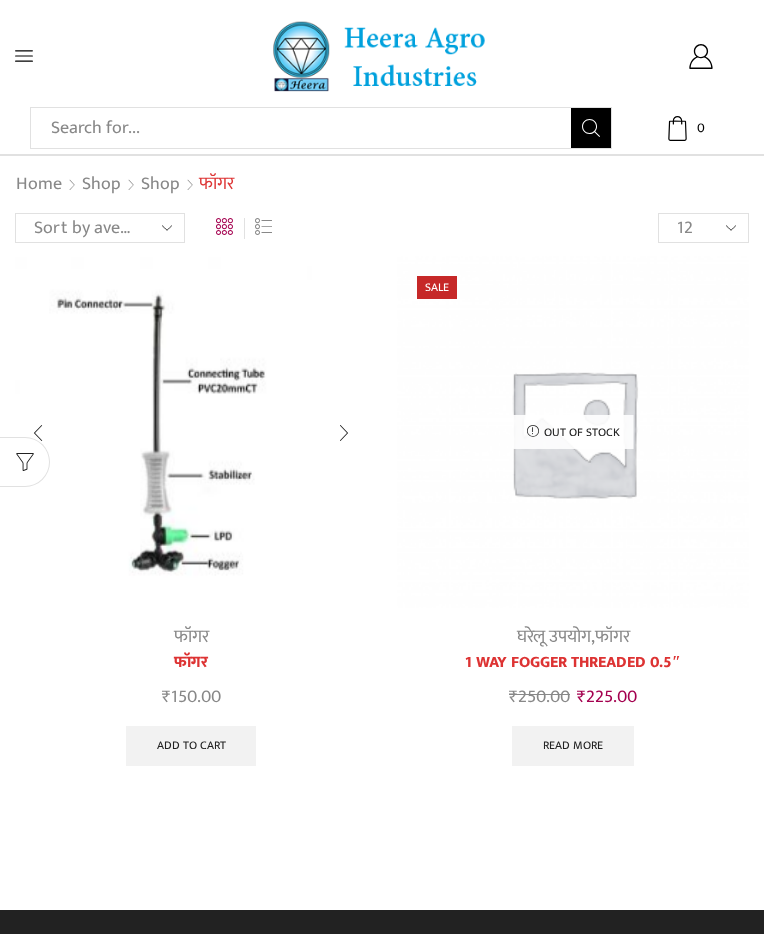 scroll, scrollTop: 0, scrollLeft: 0, axis: both 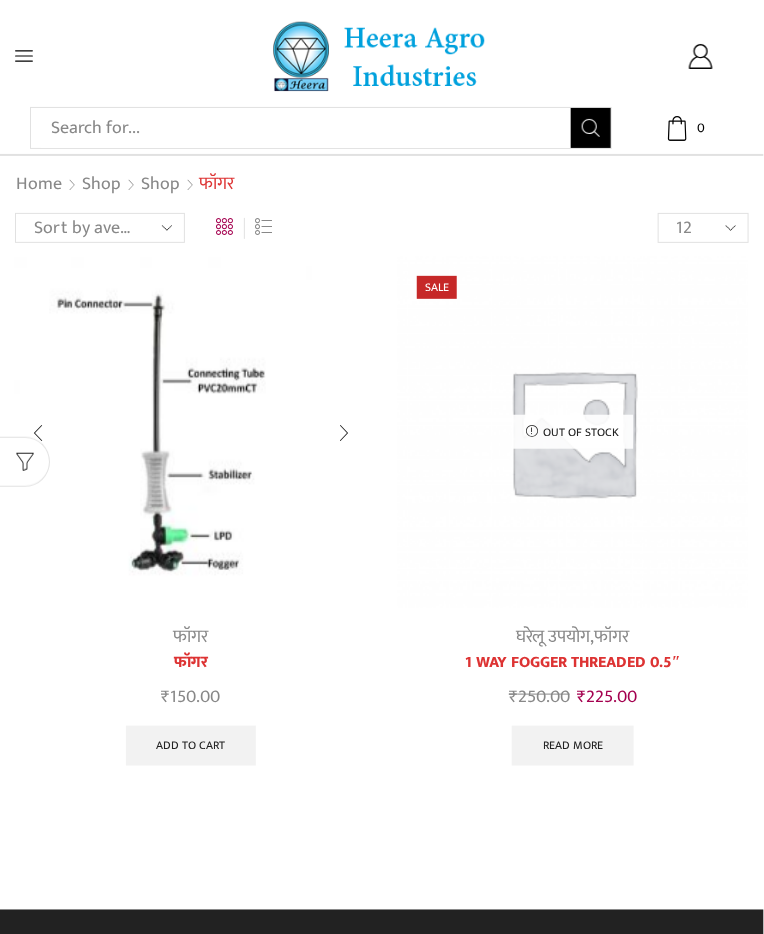 click at bounding box center [344, 433] 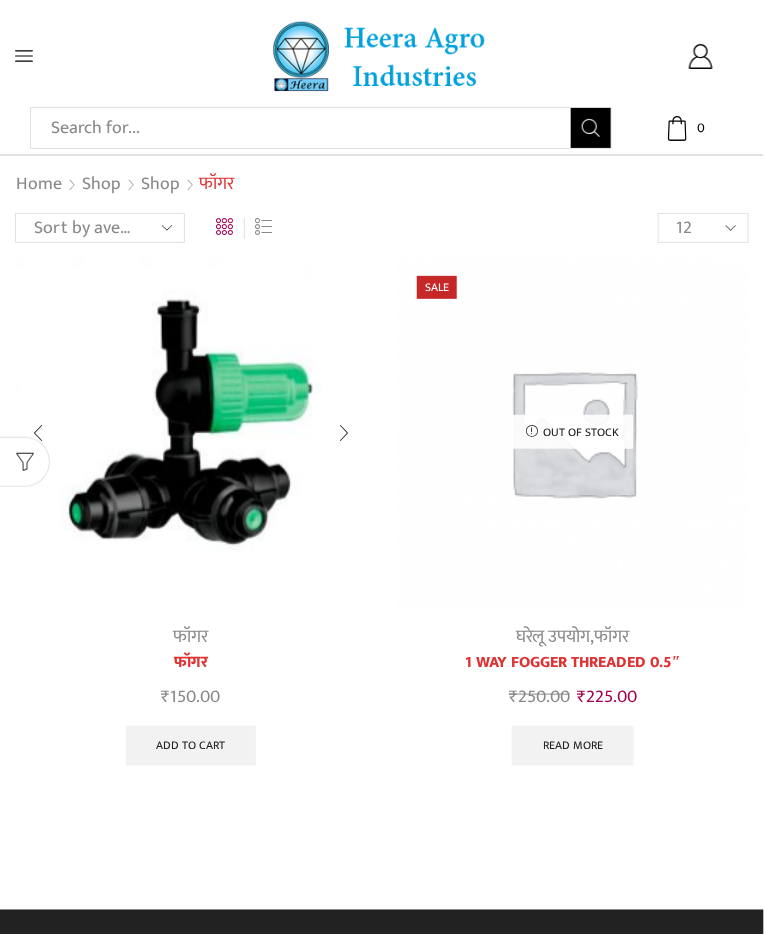 click at bounding box center [344, 433] 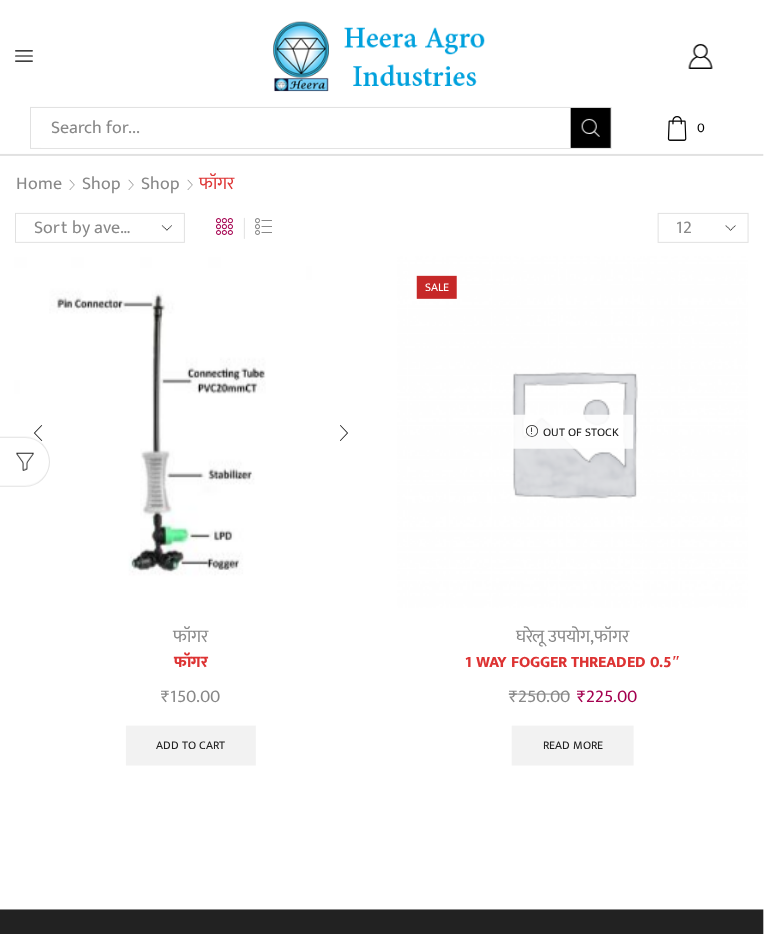 click at bounding box center [344, 433] 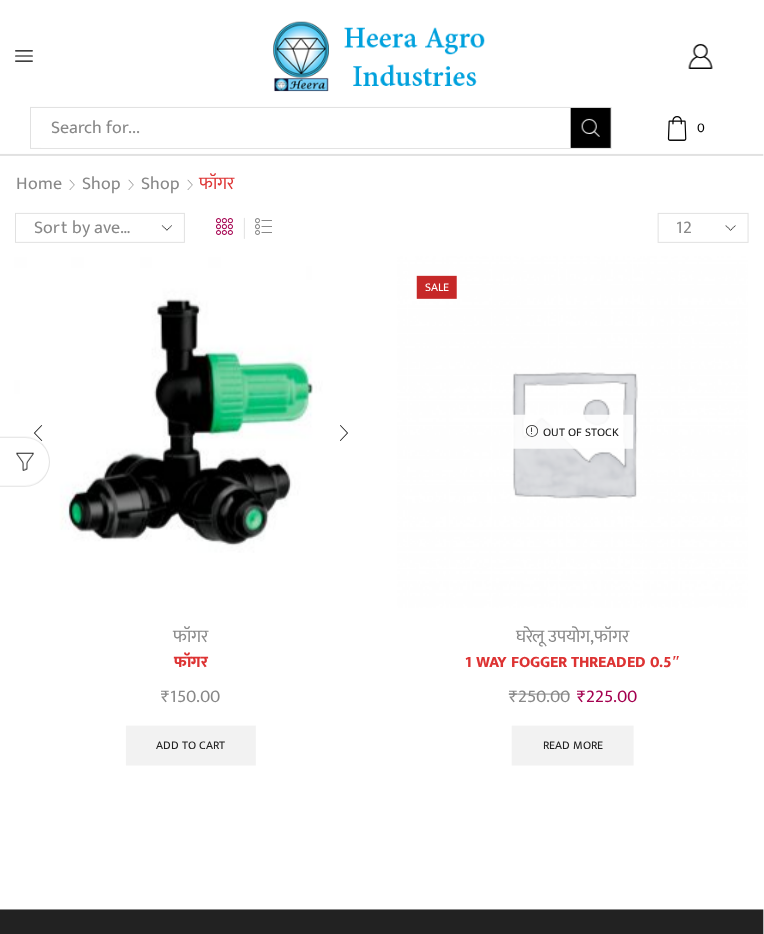click on "12 24 36 All" at bounding box center (703, 228) 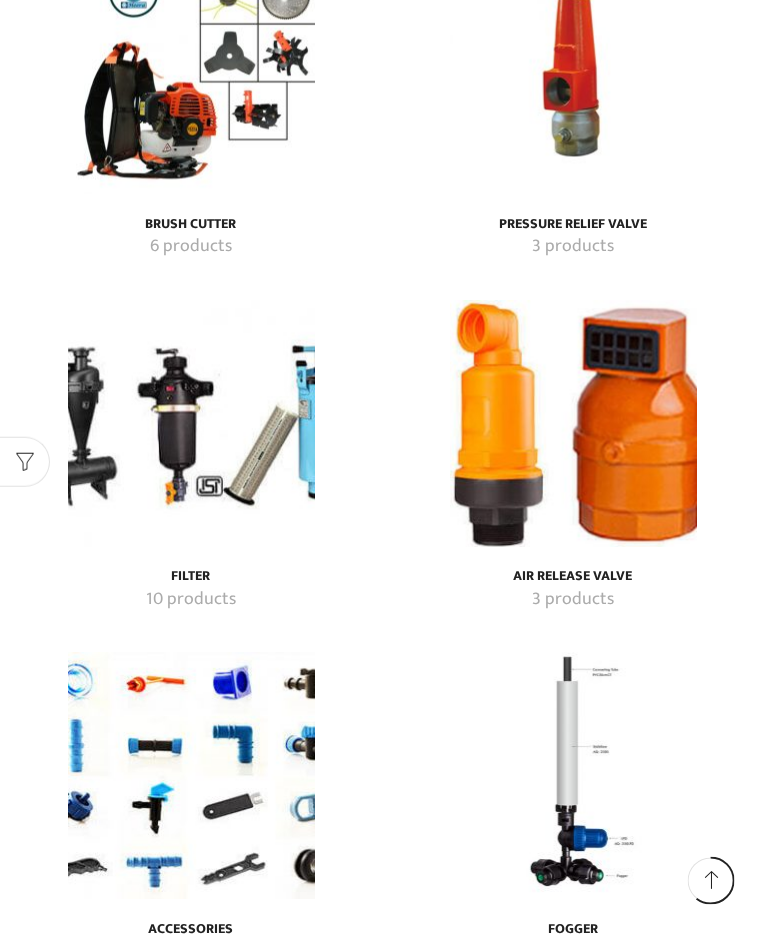 scroll, scrollTop: 7714, scrollLeft: 0, axis: vertical 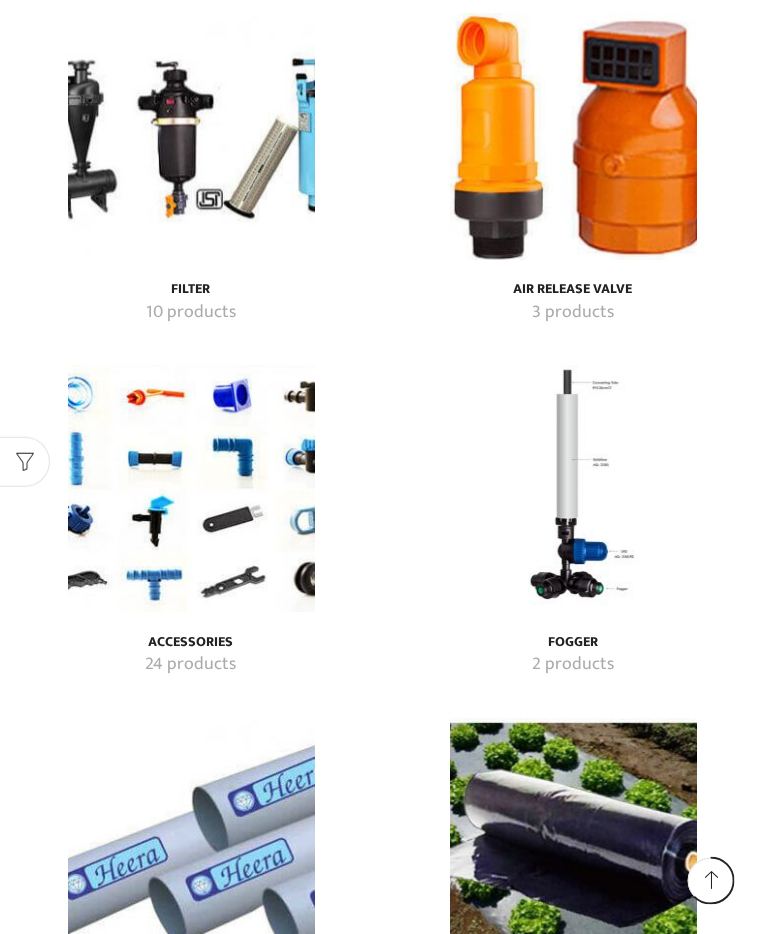 click at bounding box center (191, 488) 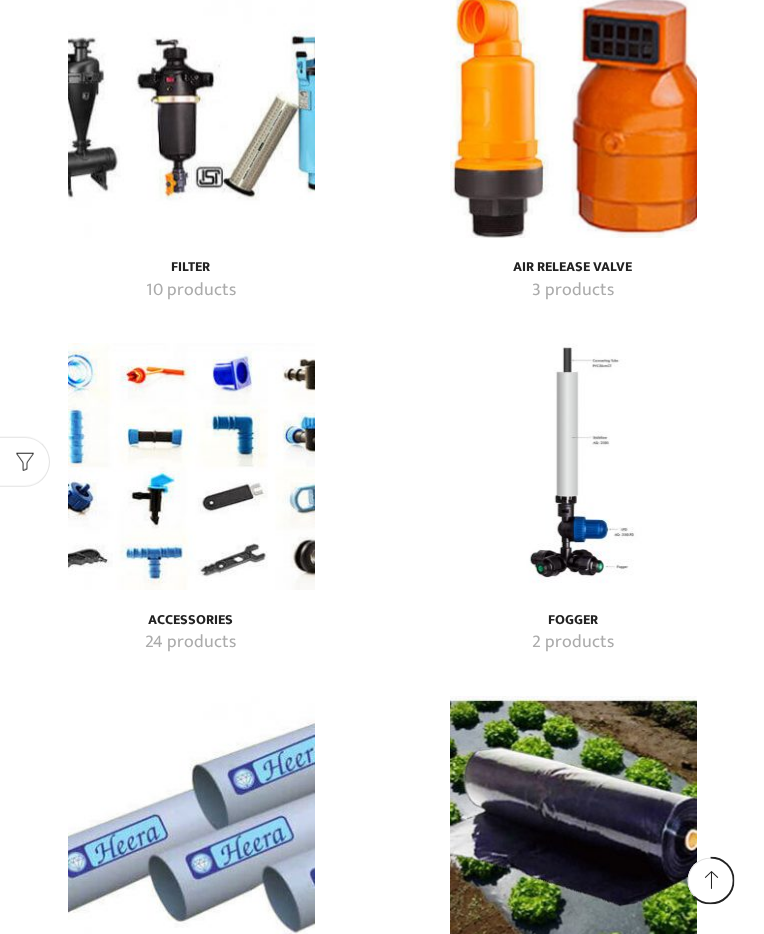 scroll, scrollTop: 8064, scrollLeft: 0, axis: vertical 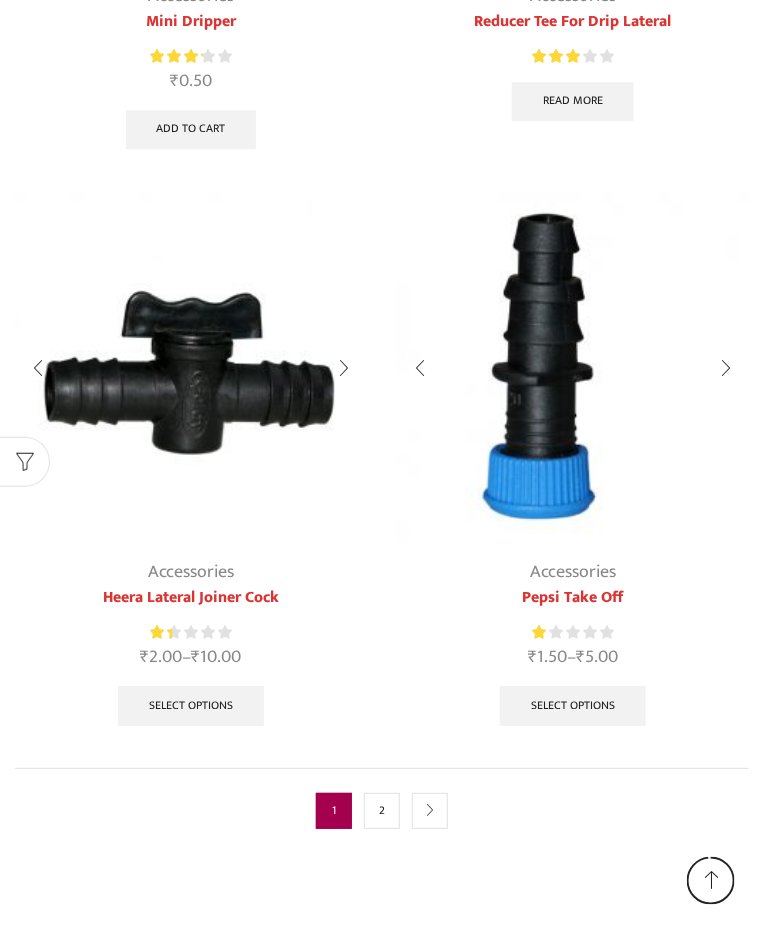click on "Select options" at bounding box center [191, 706] 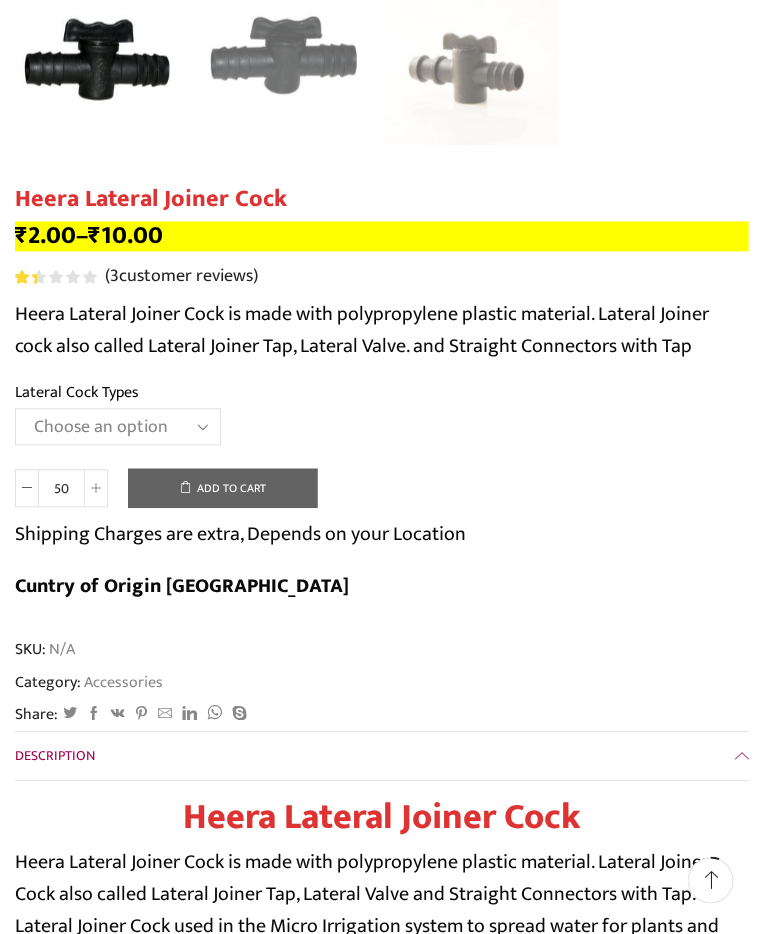 scroll, scrollTop: 739, scrollLeft: 0, axis: vertical 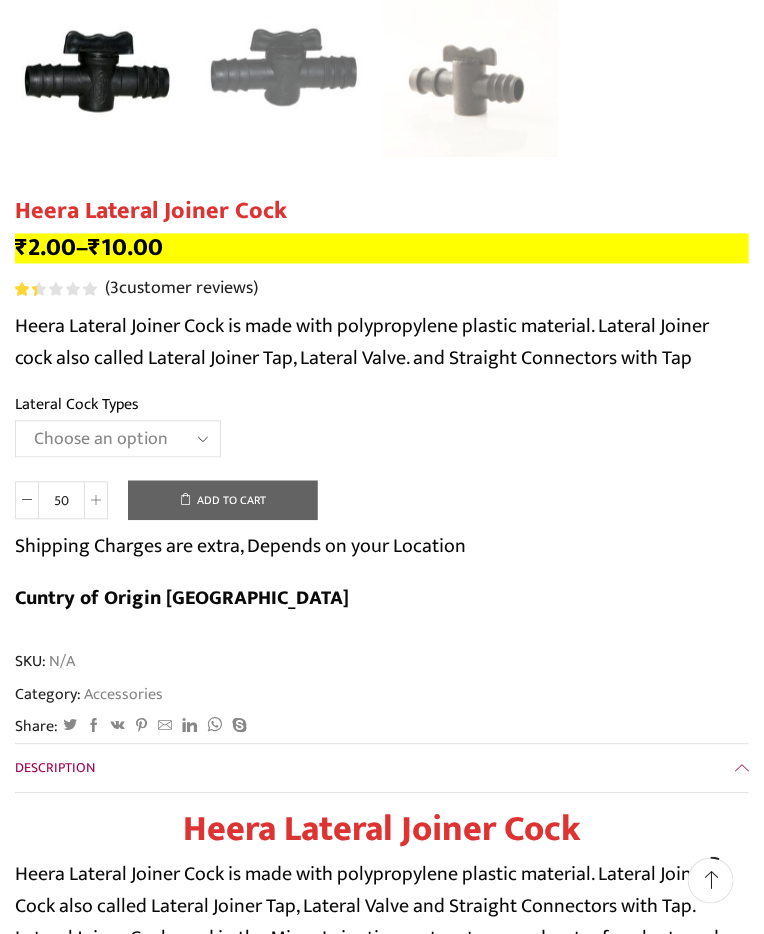 click on "Choose an option 12MM 16MM 20MM" 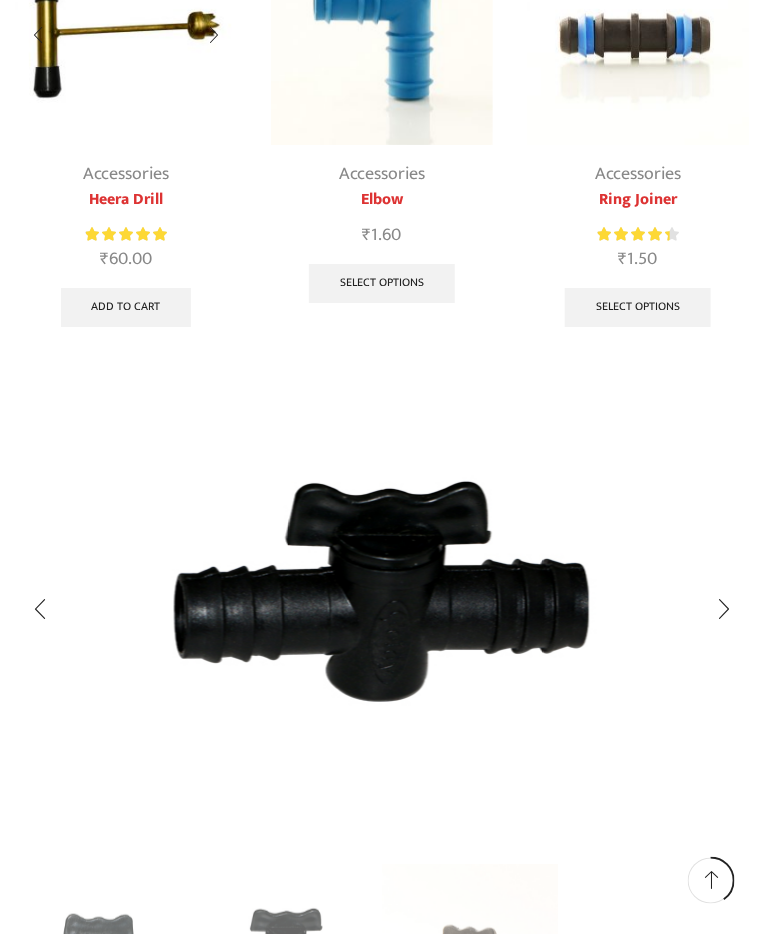 scroll, scrollTop: 4844, scrollLeft: 0, axis: vertical 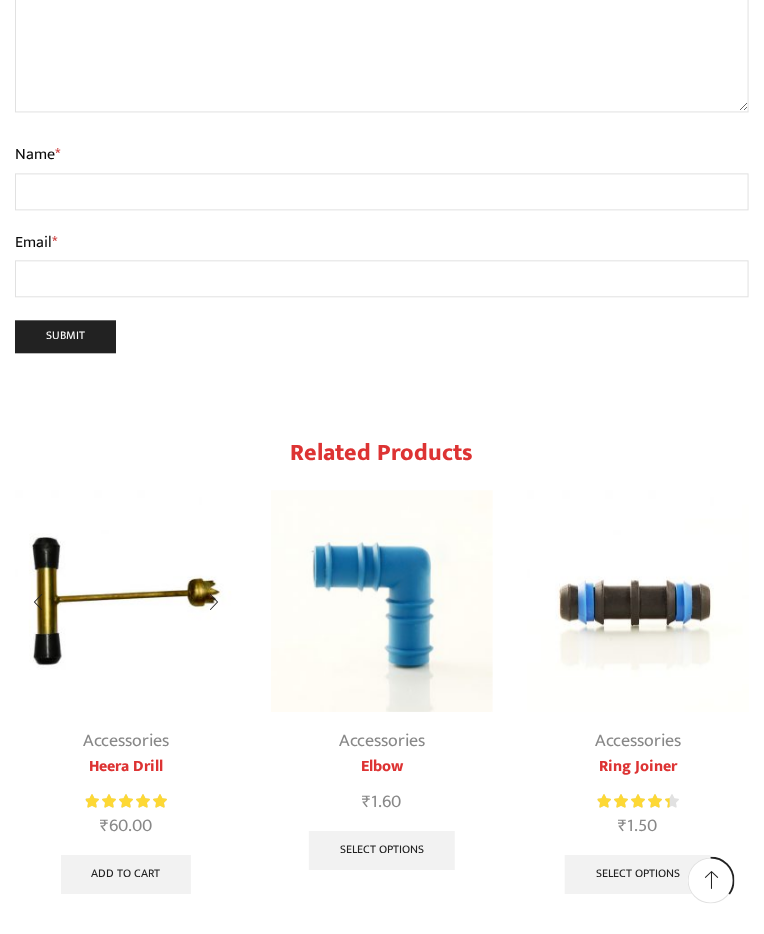 click at bounding box center (638, 601) 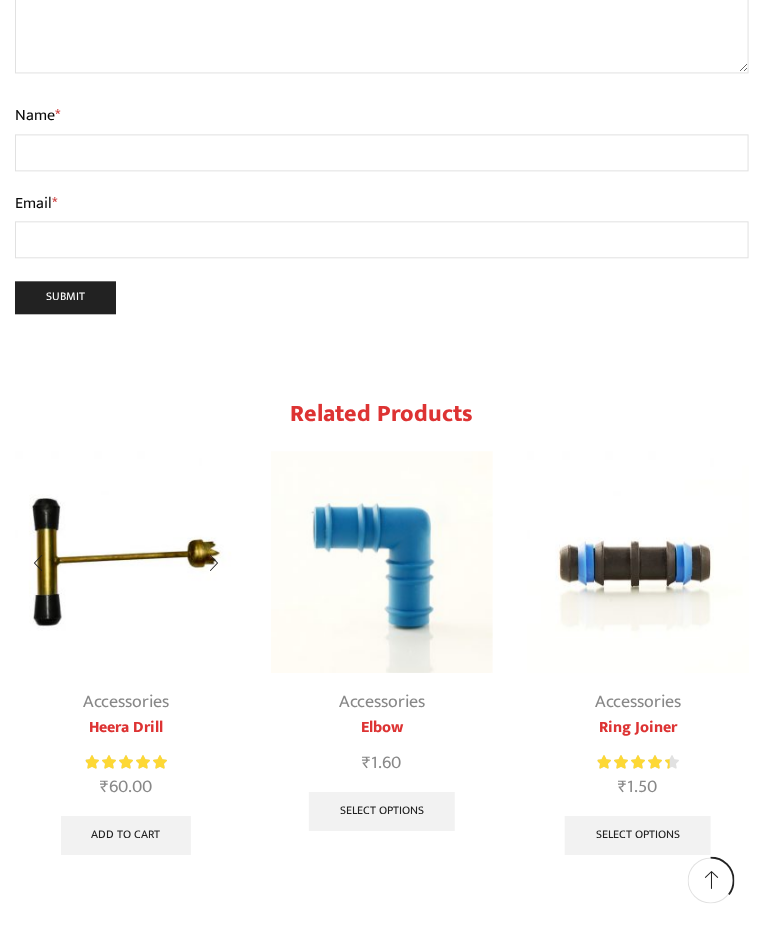 scroll, scrollTop: 4377, scrollLeft: 0, axis: vertical 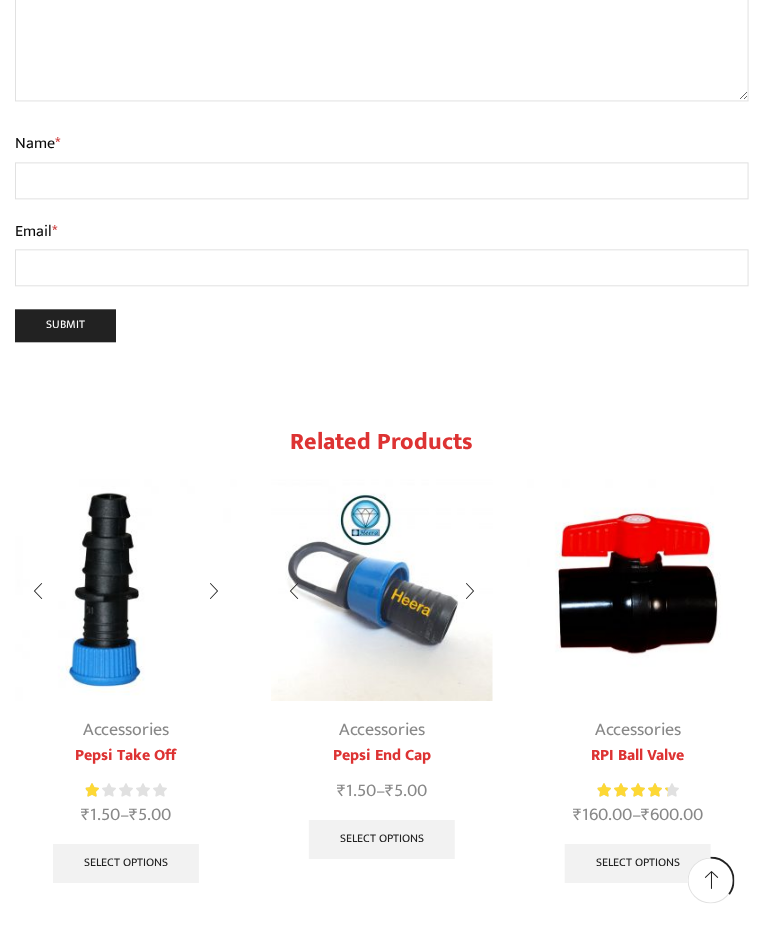 click at bounding box center [382, 590] 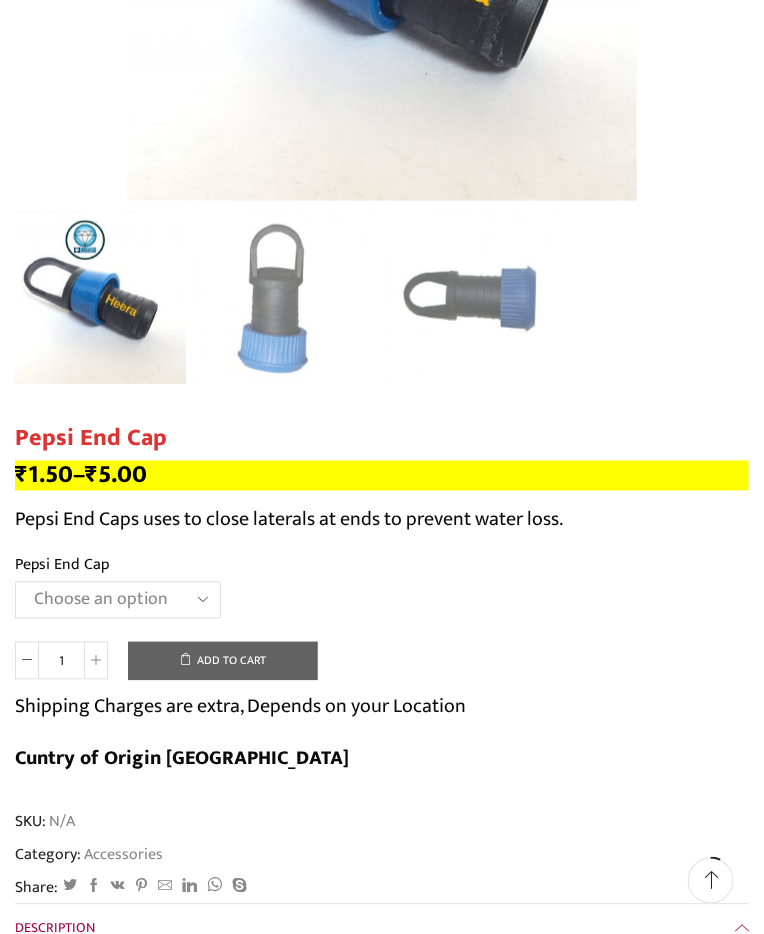 scroll, scrollTop: 525, scrollLeft: 0, axis: vertical 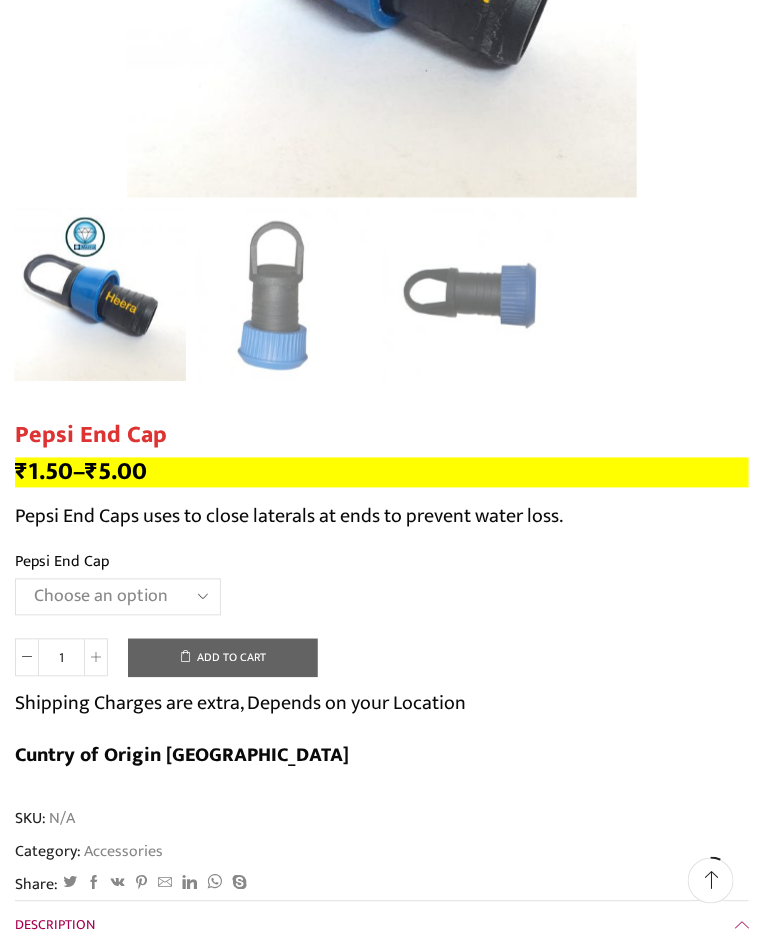 click on "Choose an option 12MM 16MM 20MM" 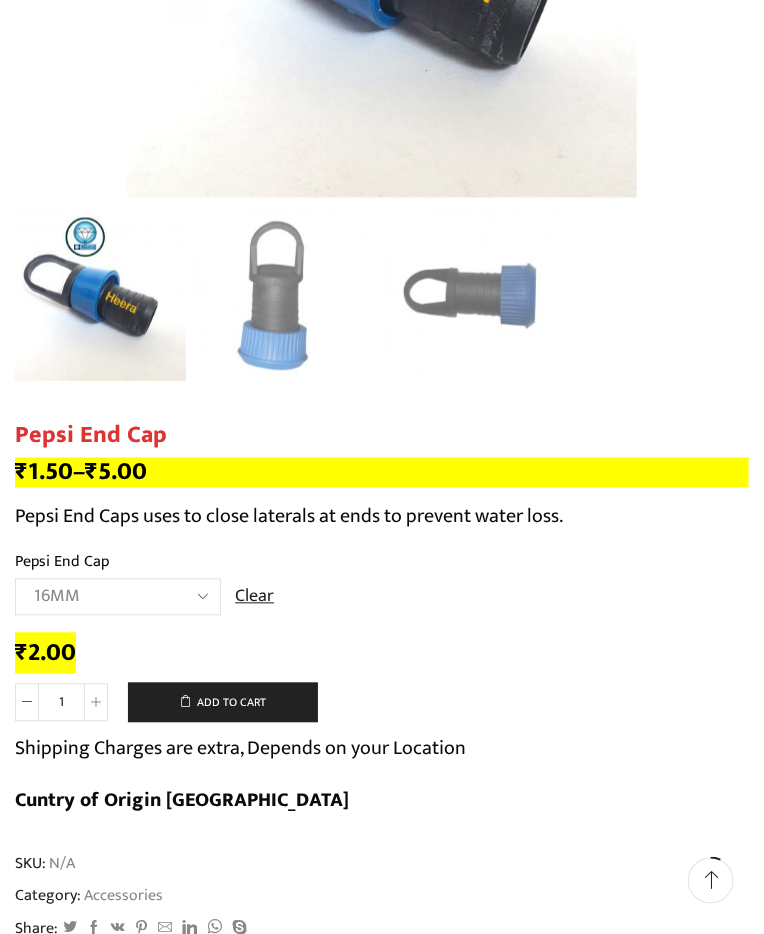 click on "Choose an option 12MM 16MM 20MM" 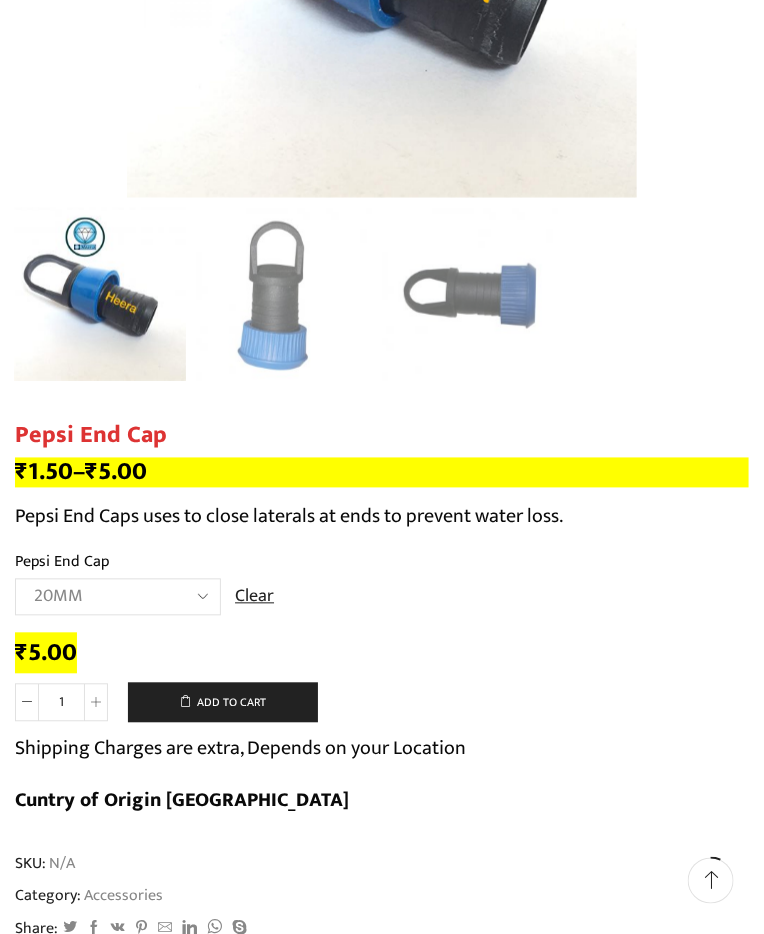 click 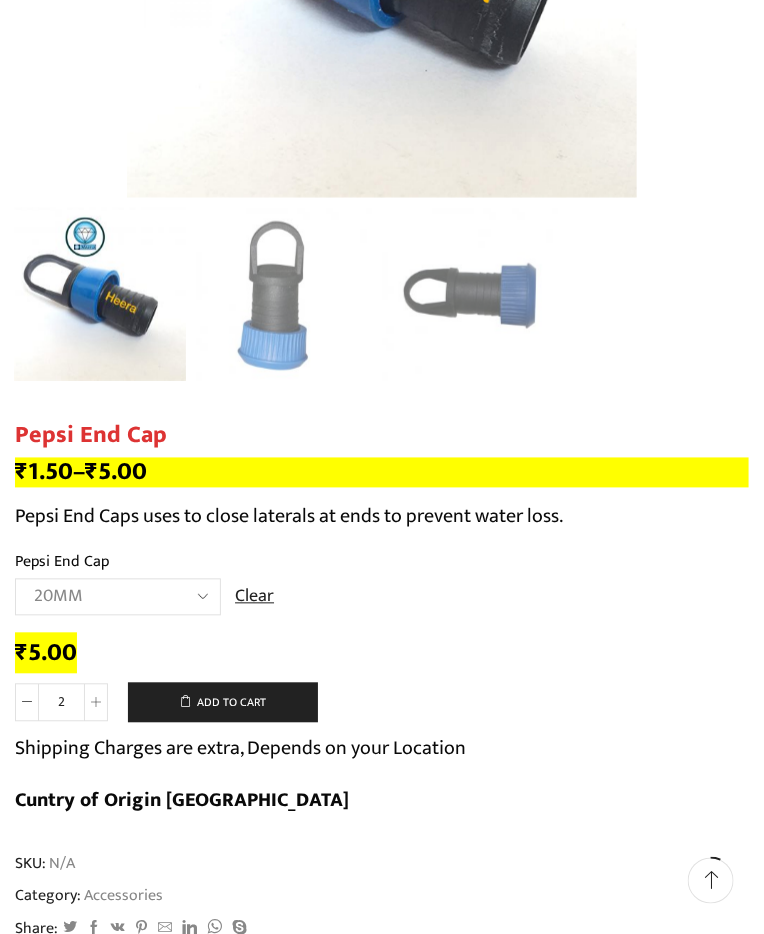 click 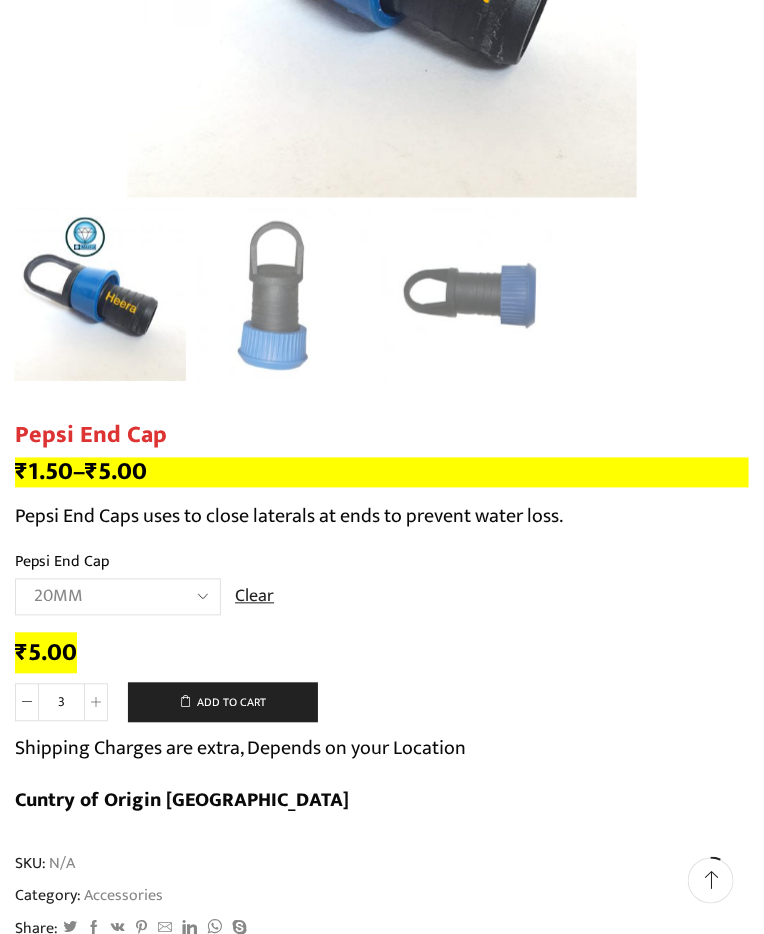 click 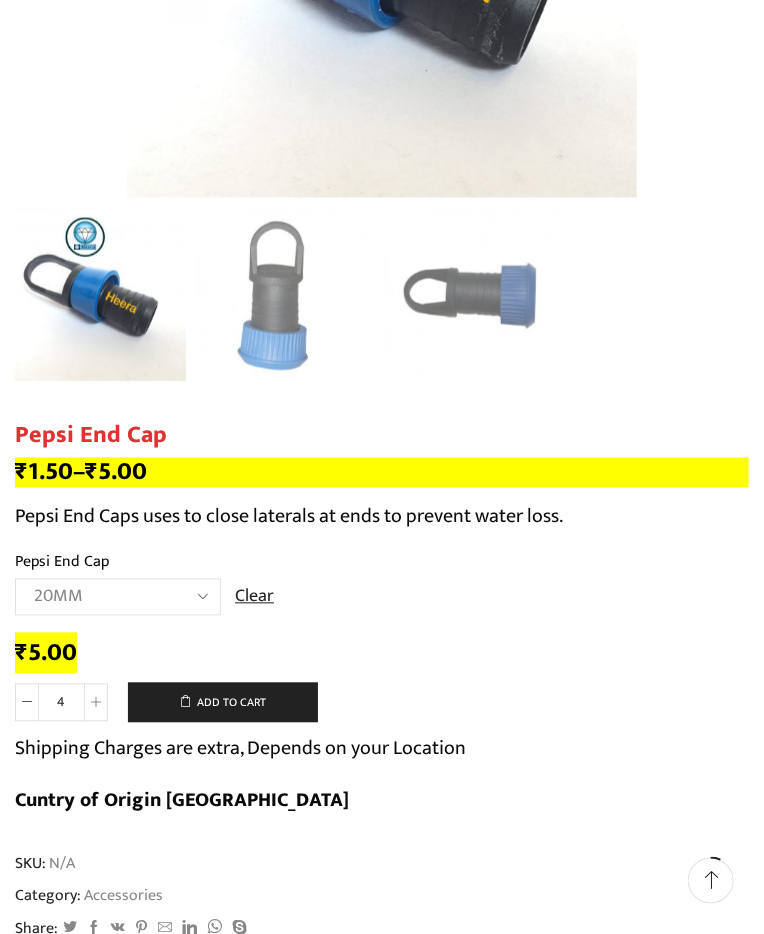 click 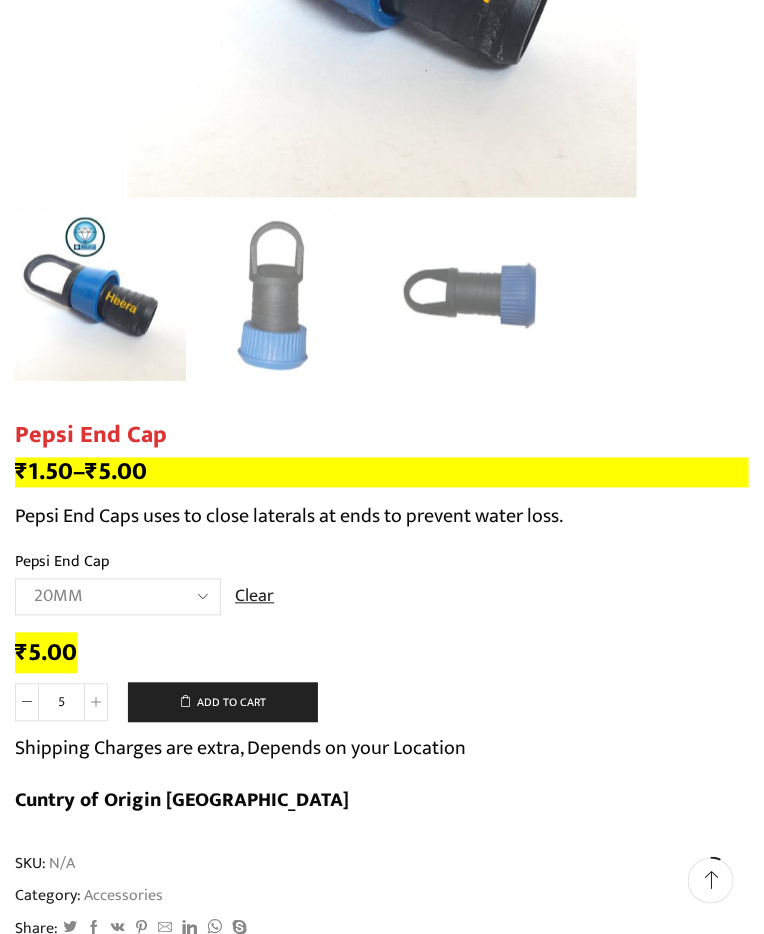 click 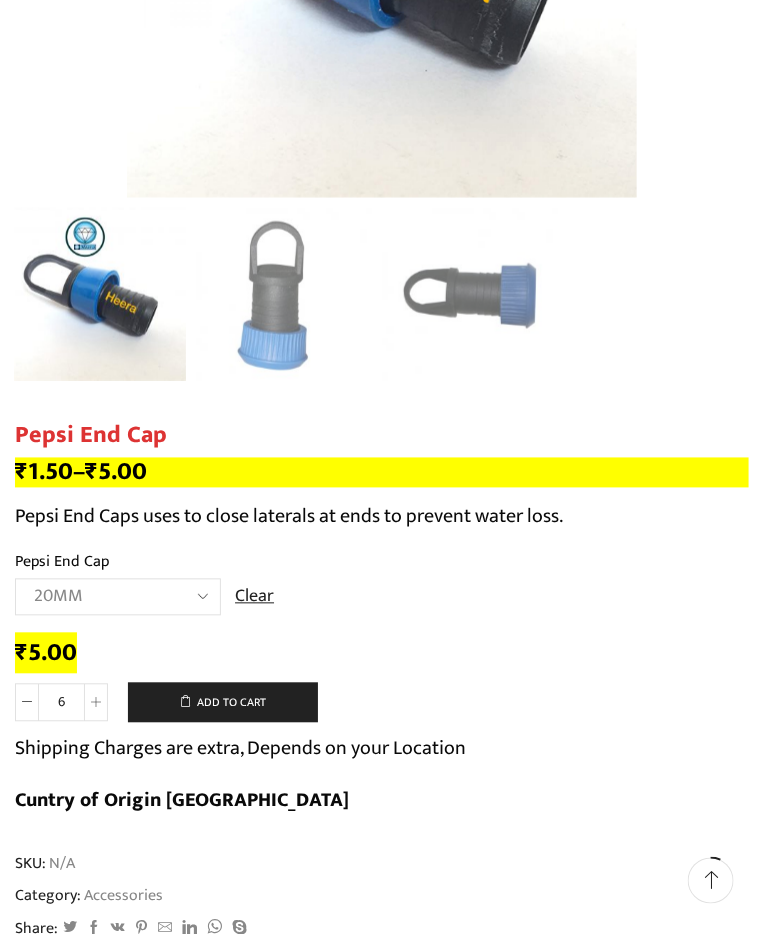 click 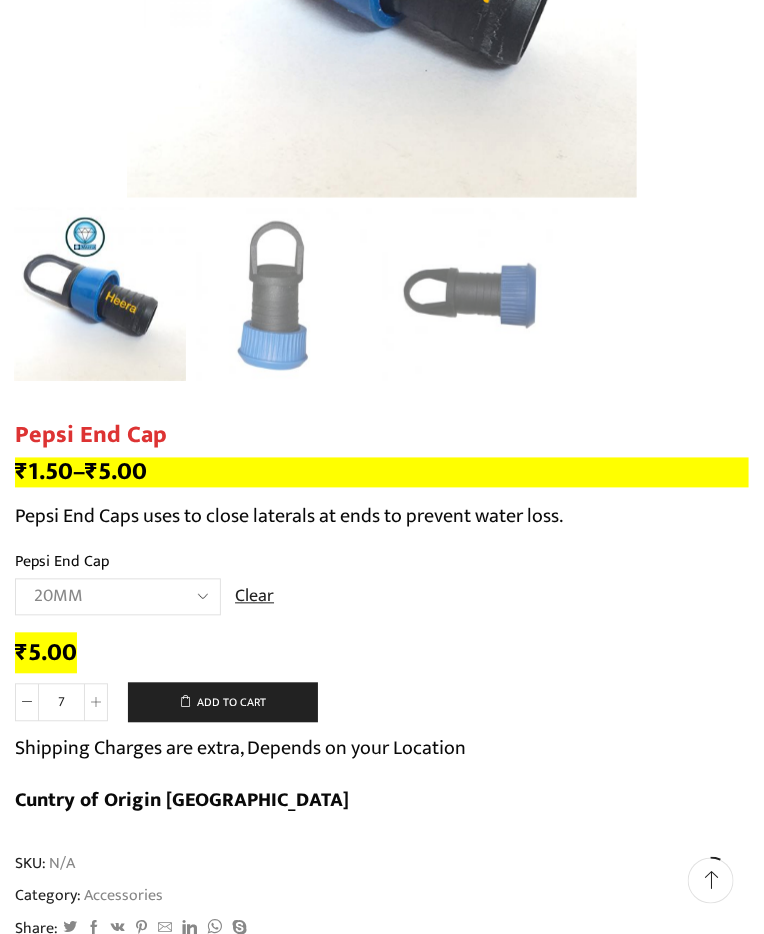click 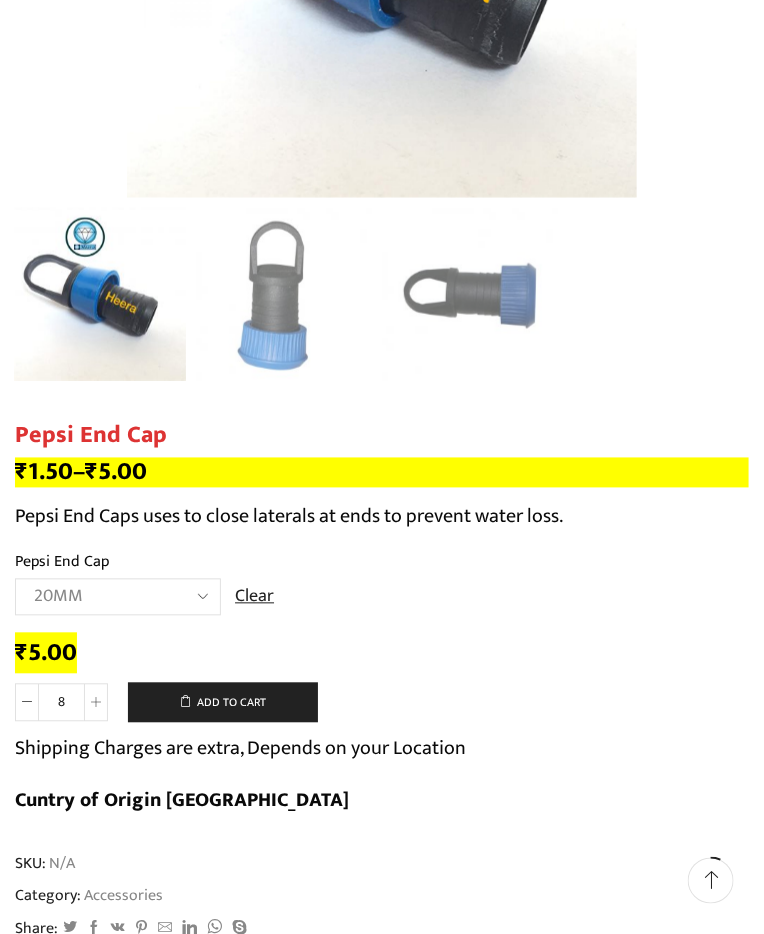 click 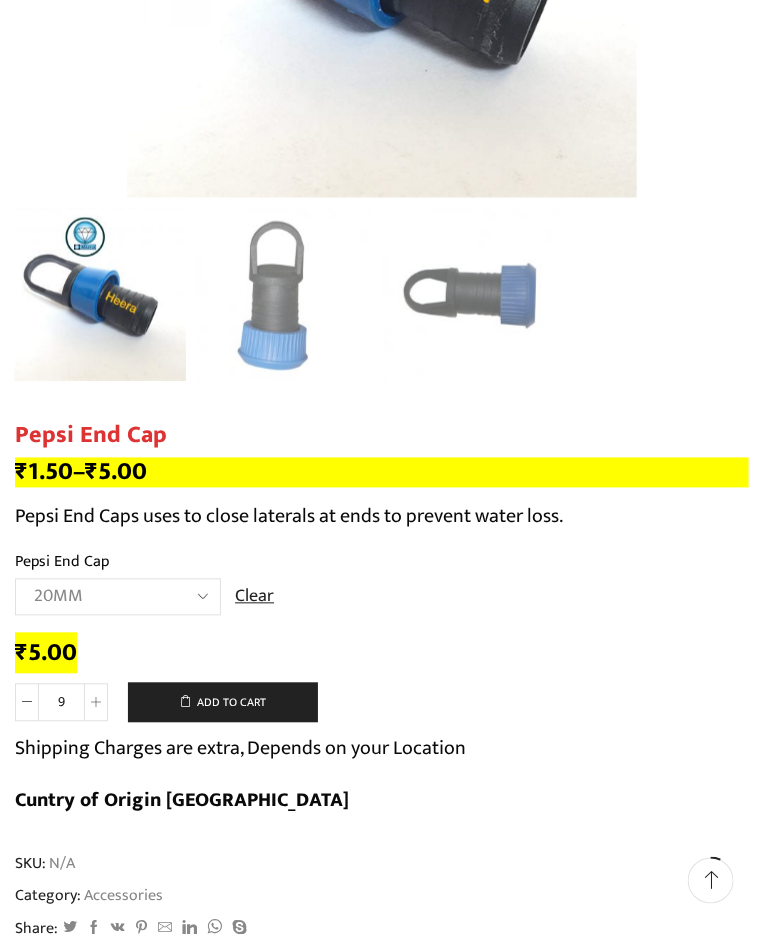click 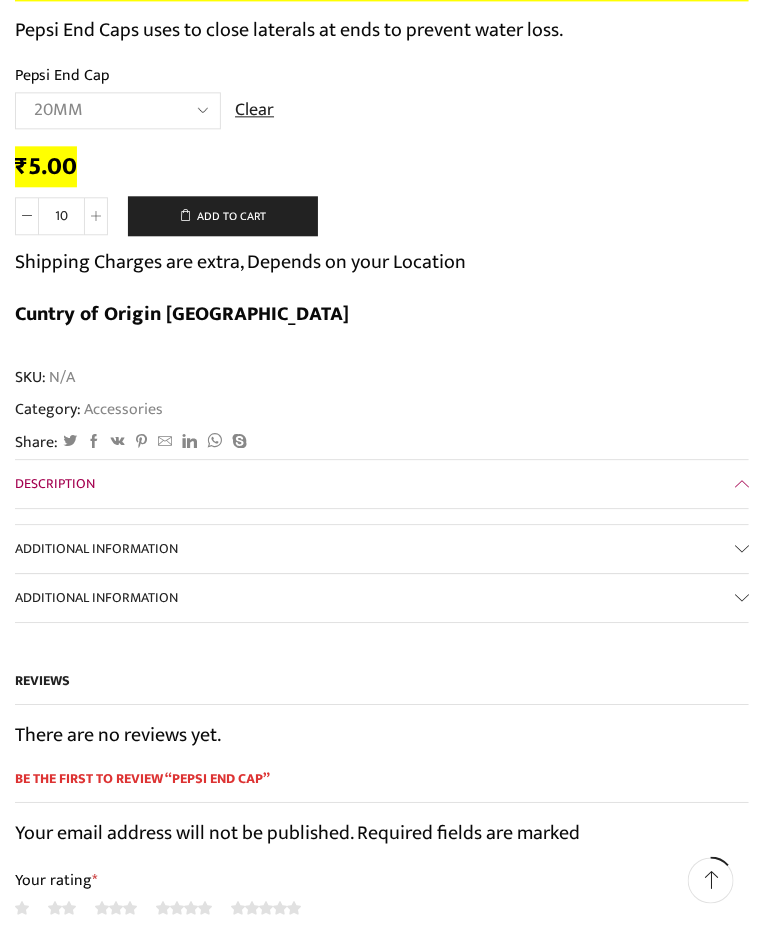 scroll, scrollTop: 1006, scrollLeft: 0, axis: vertical 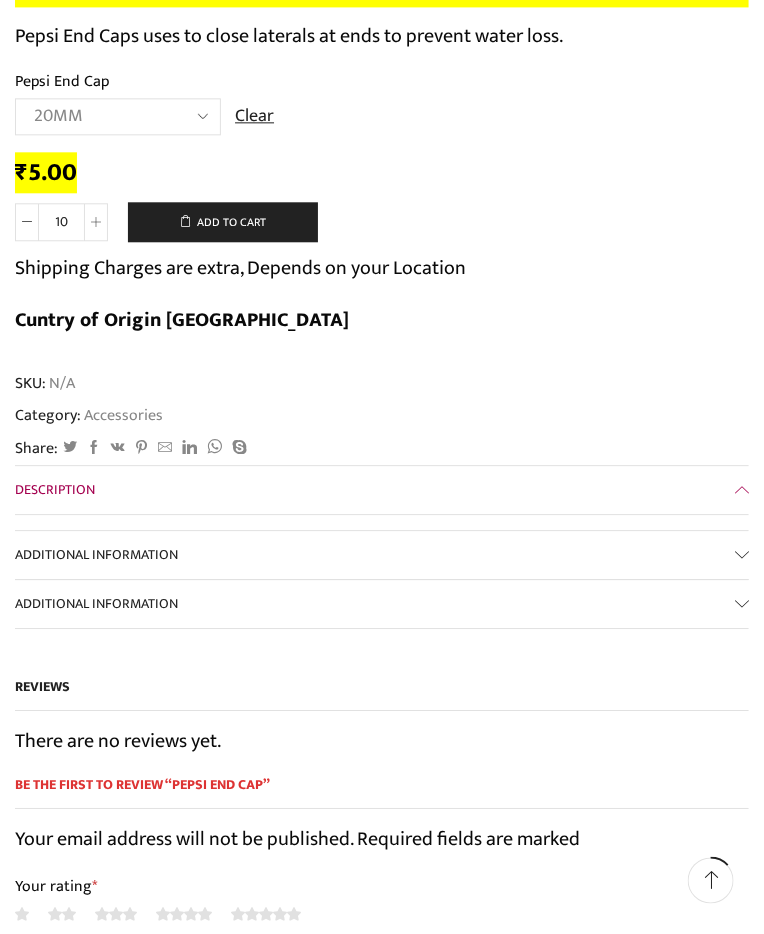 click on "Add to cart" 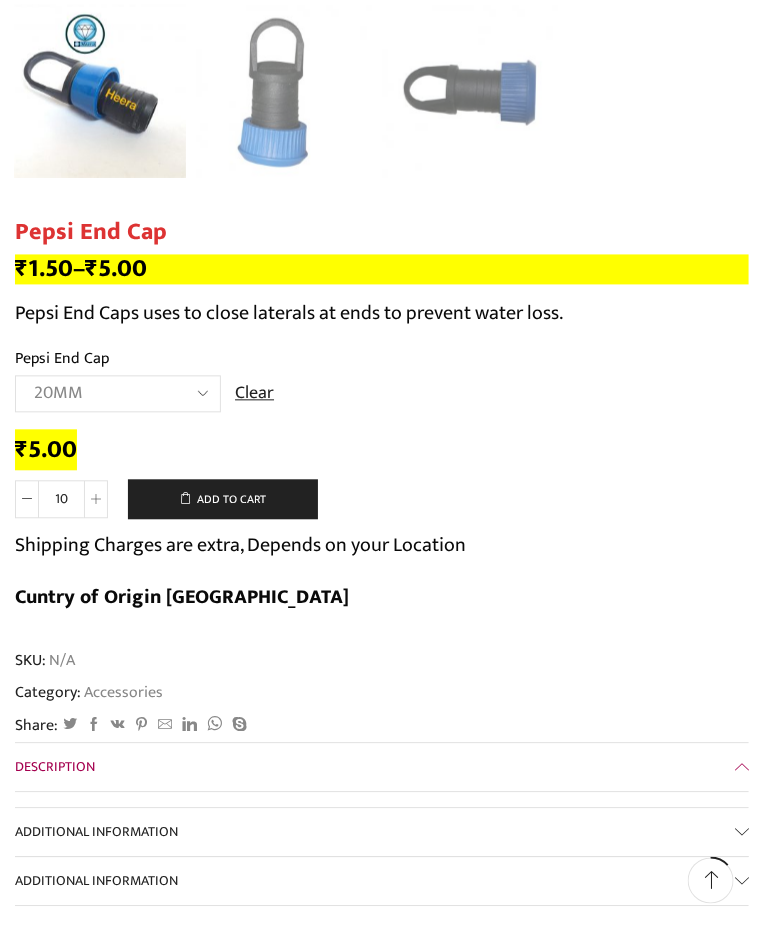 scroll, scrollTop: 0, scrollLeft: 0, axis: both 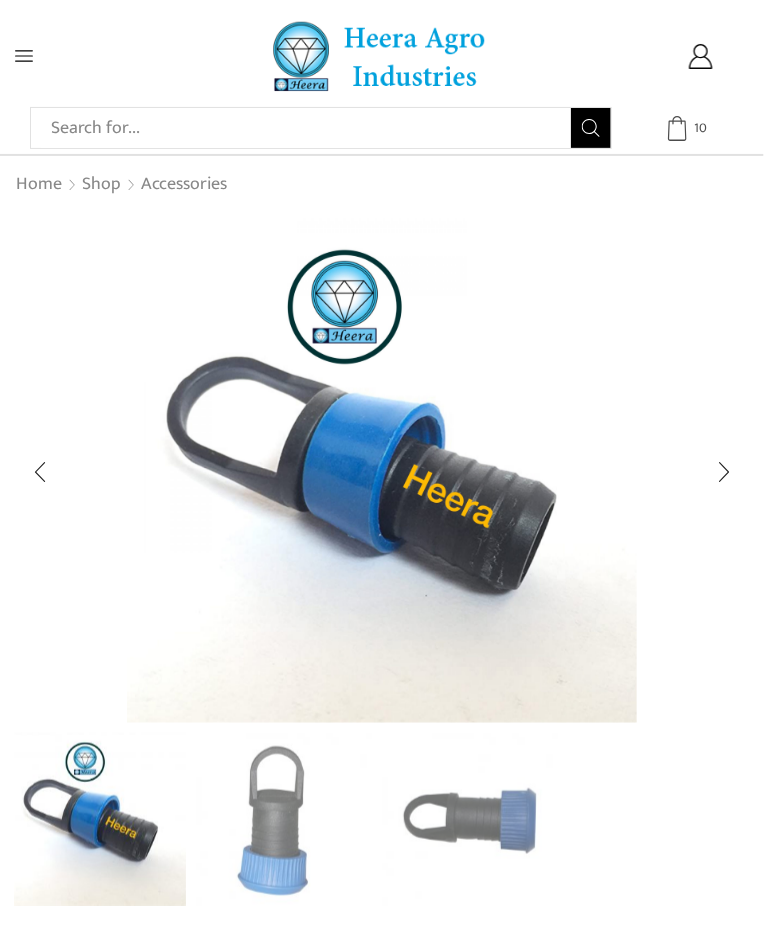 click 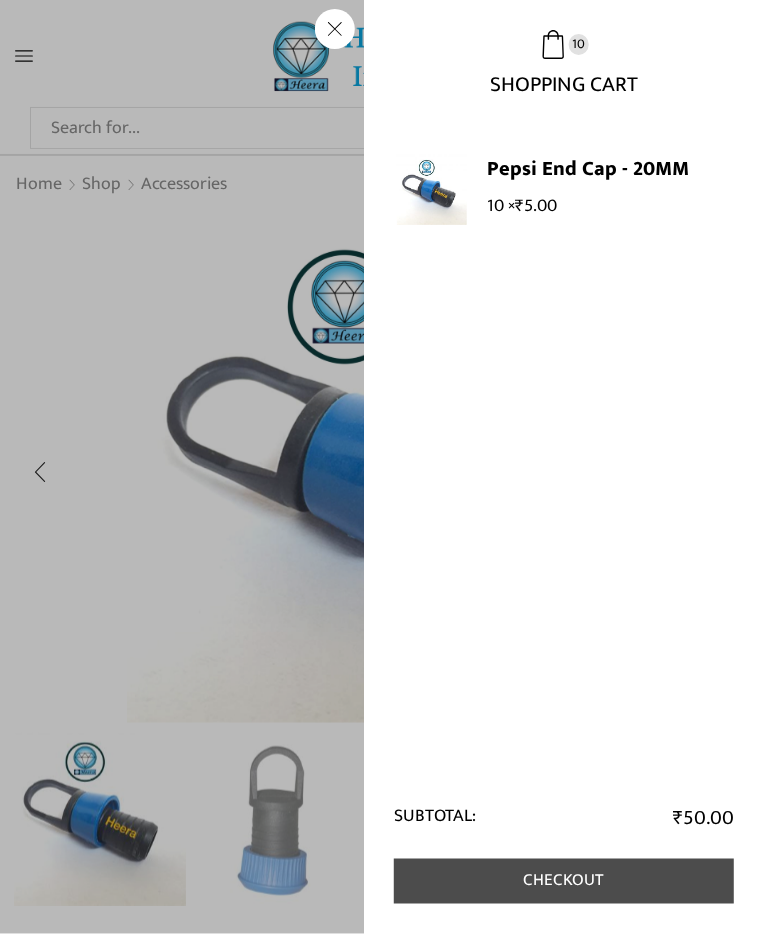 click on "Checkout" at bounding box center [564, 881] 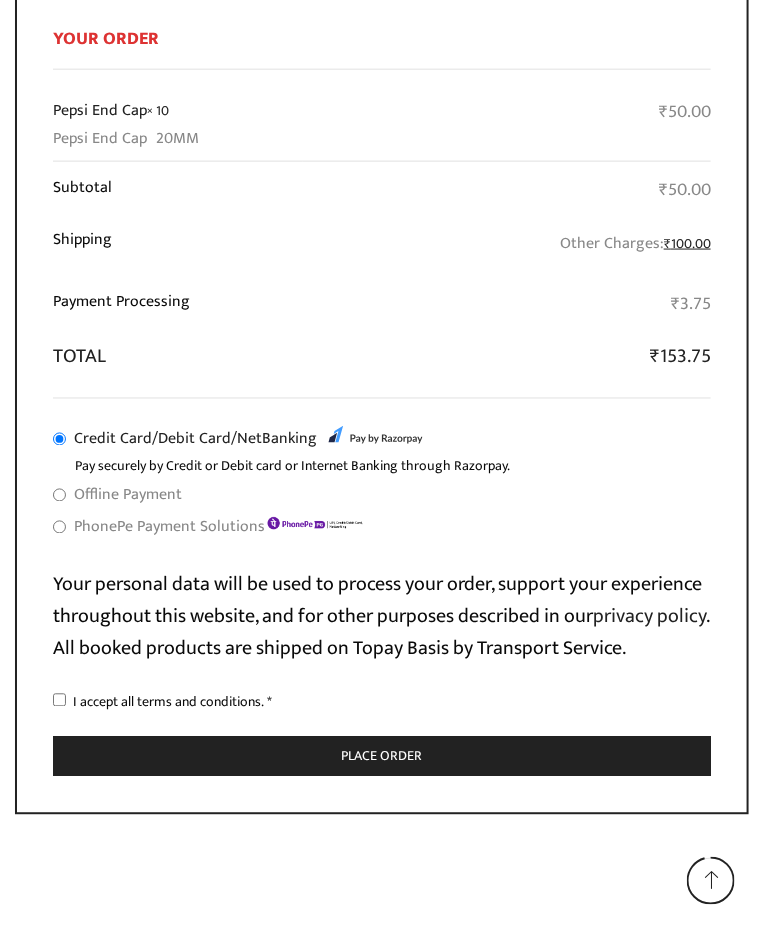 scroll, scrollTop: 2226, scrollLeft: 0, axis: vertical 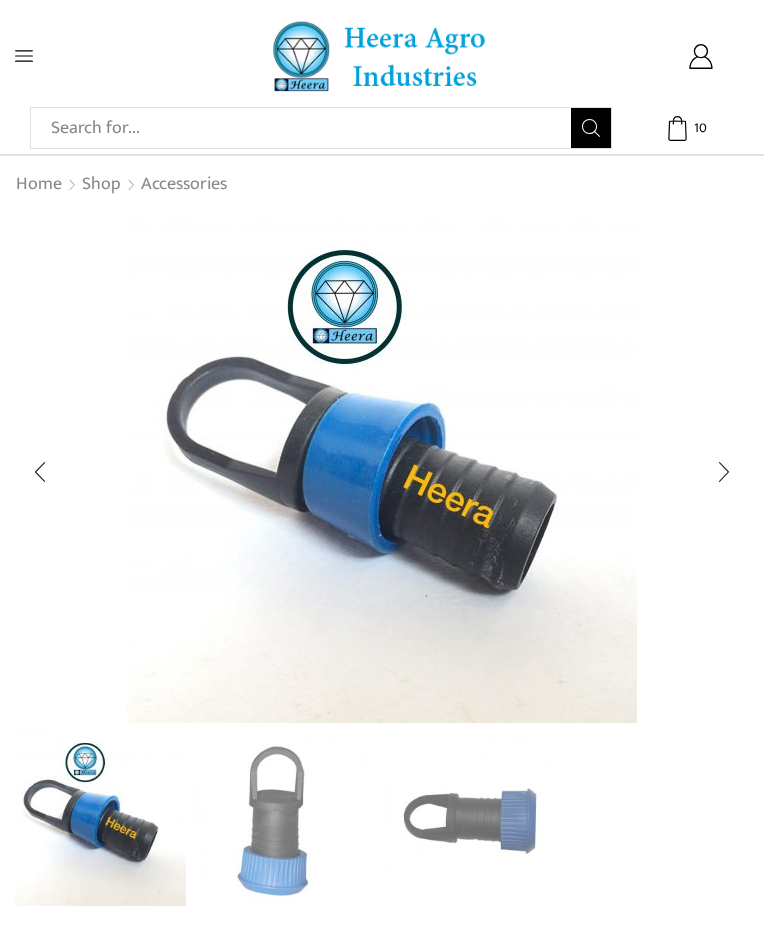 select on "20MM" 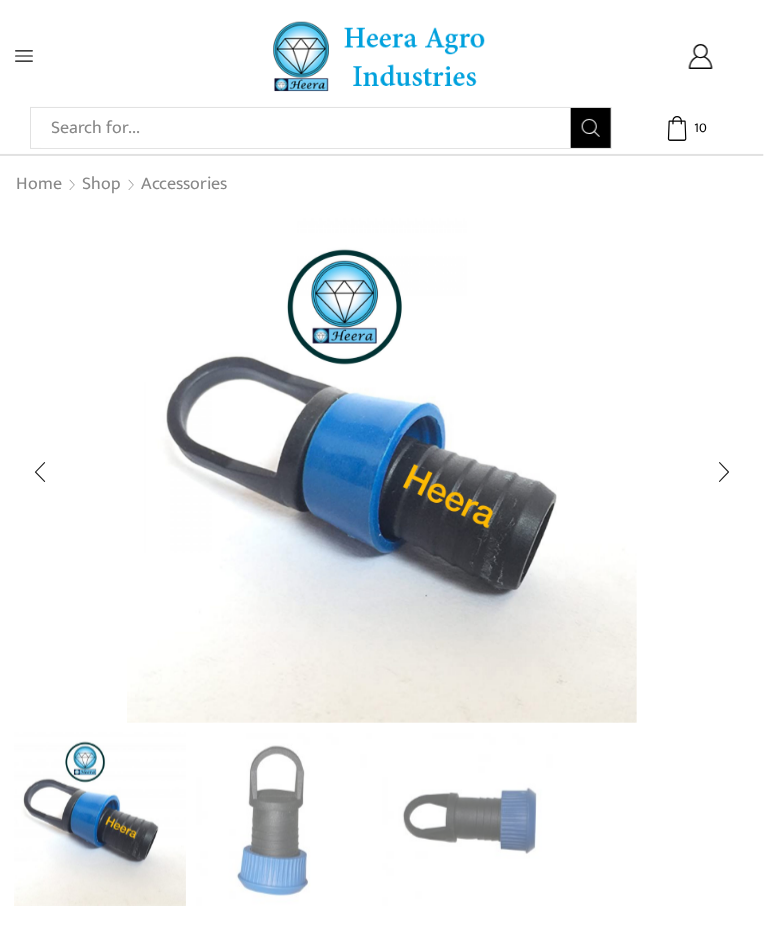 click 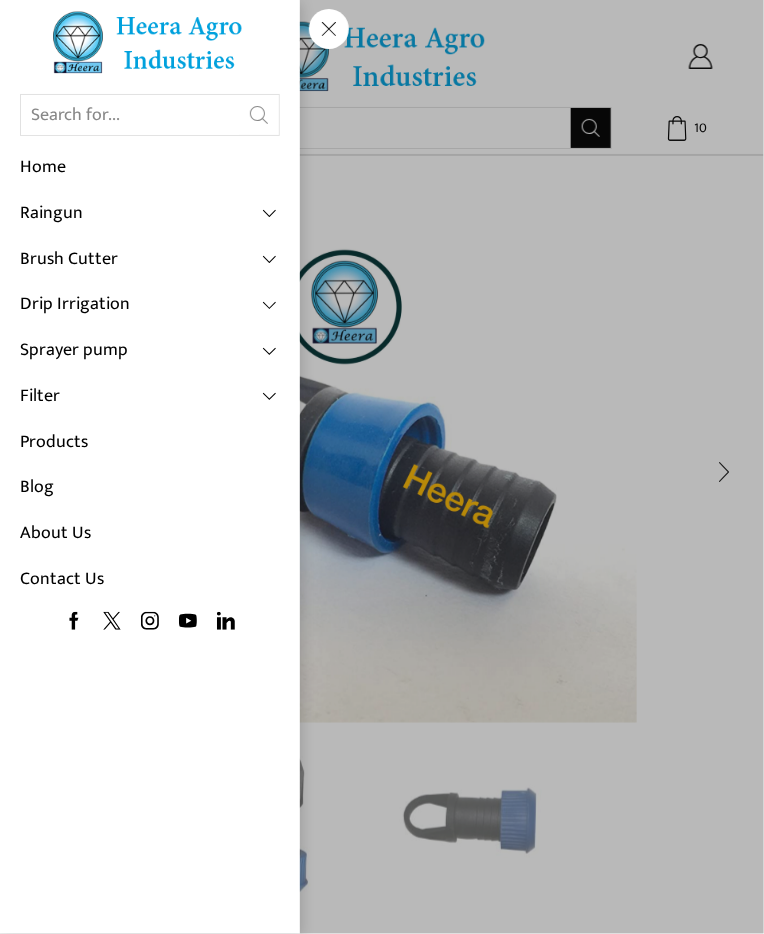 click on "Search input
Search
Home
Raingun
Heera Rain Gun (1.25″)
Raingun (1.50″)
Heera Rain Gun Complete Set (1.25″)
Service Saddle for Rain Gun
Foot Bottom
Raingun Stand (1.50″)
Raingun Stand 1.25″
Brush Cutter
Heera Brush Cutter
Heera Chain Cutter" at bounding box center (150, 467) 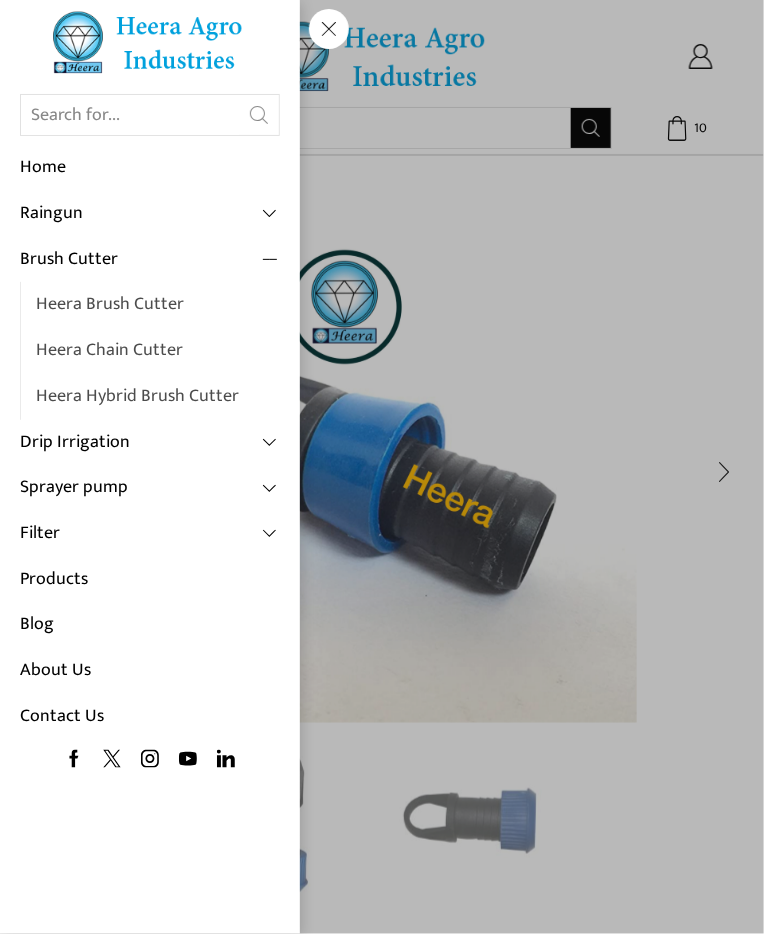 click on "Drip Irrigation" at bounding box center [150, 443] 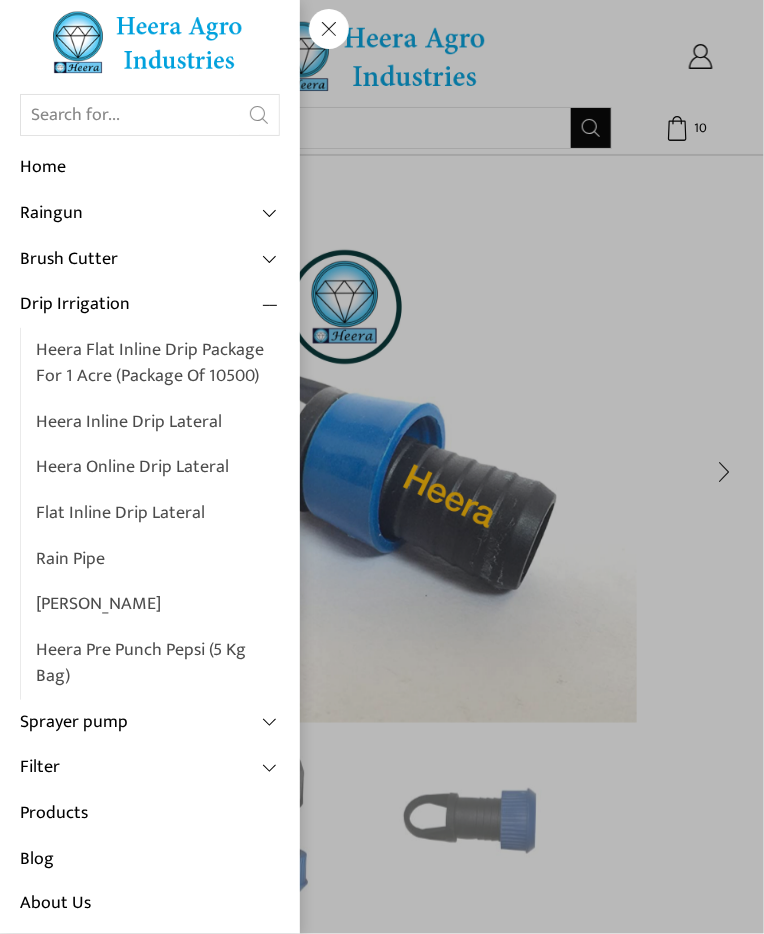 click on "Heera Online Drip Lateral" at bounding box center (158, 468) 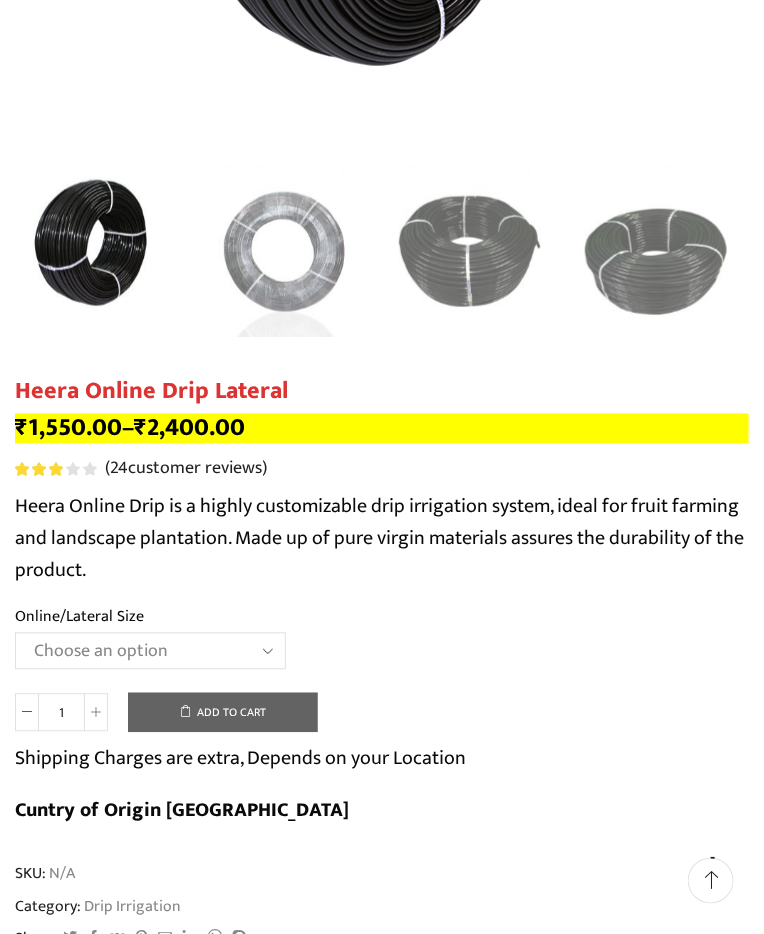 scroll, scrollTop: 560, scrollLeft: 0, axis: vertical 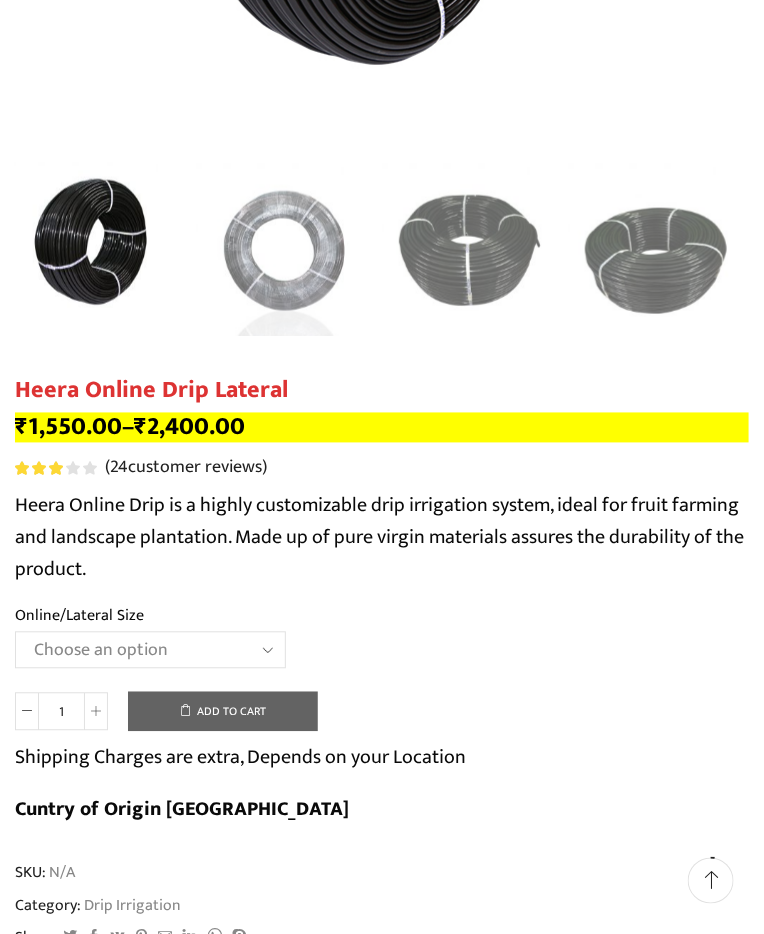 click on "Choose an option Heera Online 16MM Heera Online GOLD 16MM Heera Online 12MM Heera Online GOLD 12MM Heera Online GOLD 20MM Heera Online GOLD 25MM Heera Online GOLD 32MM" 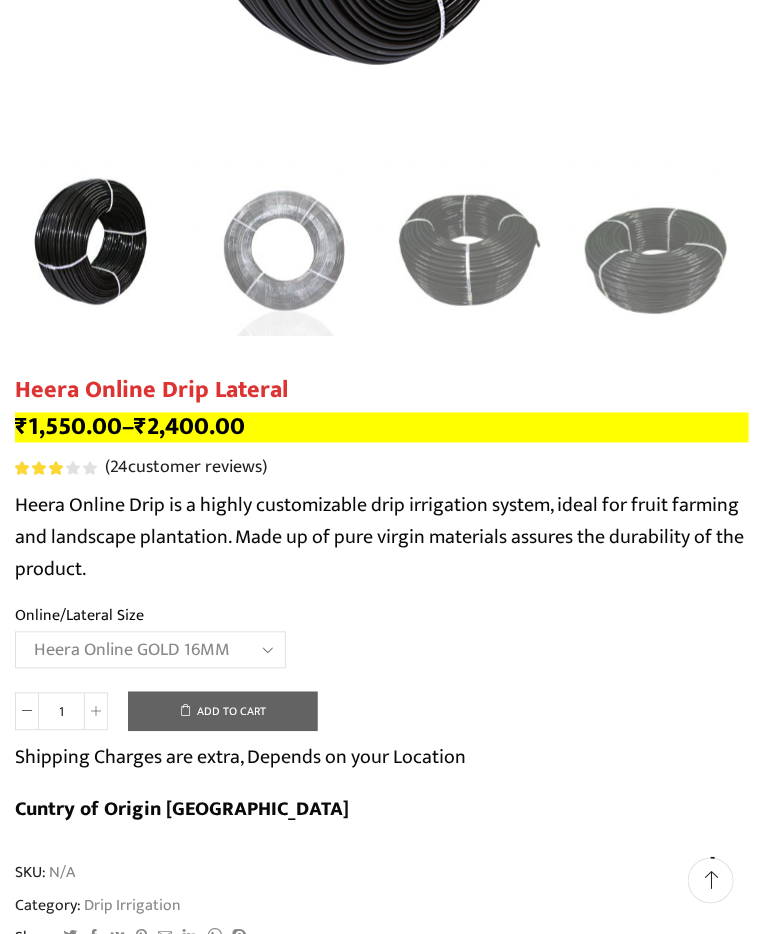select on "Heera Online GOLD 16MM" 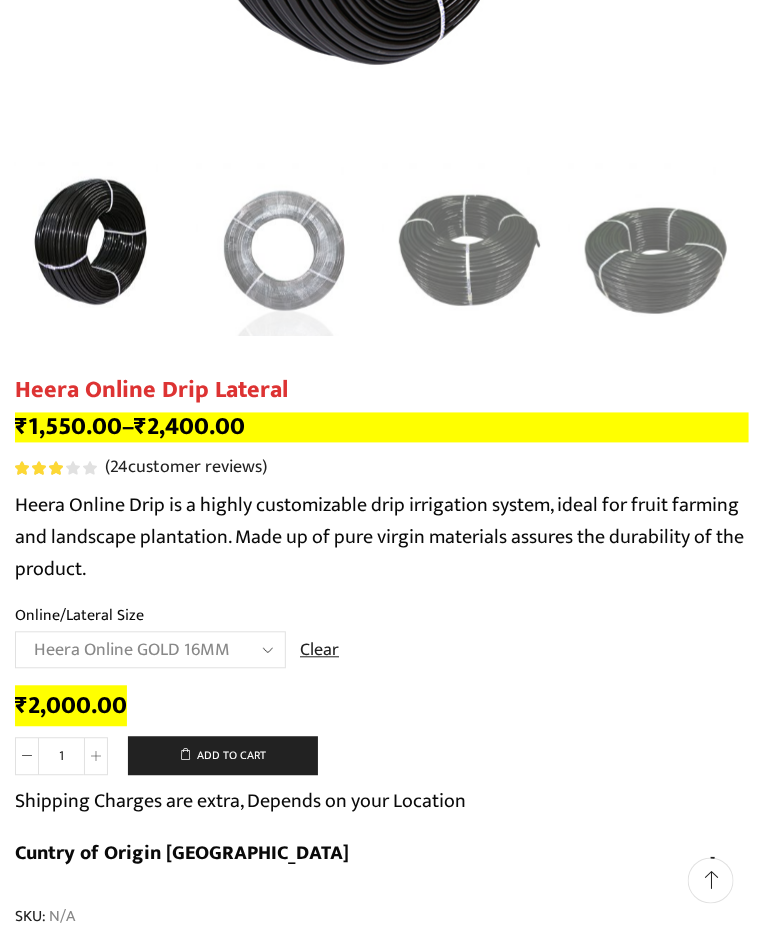click on "Add to cart" 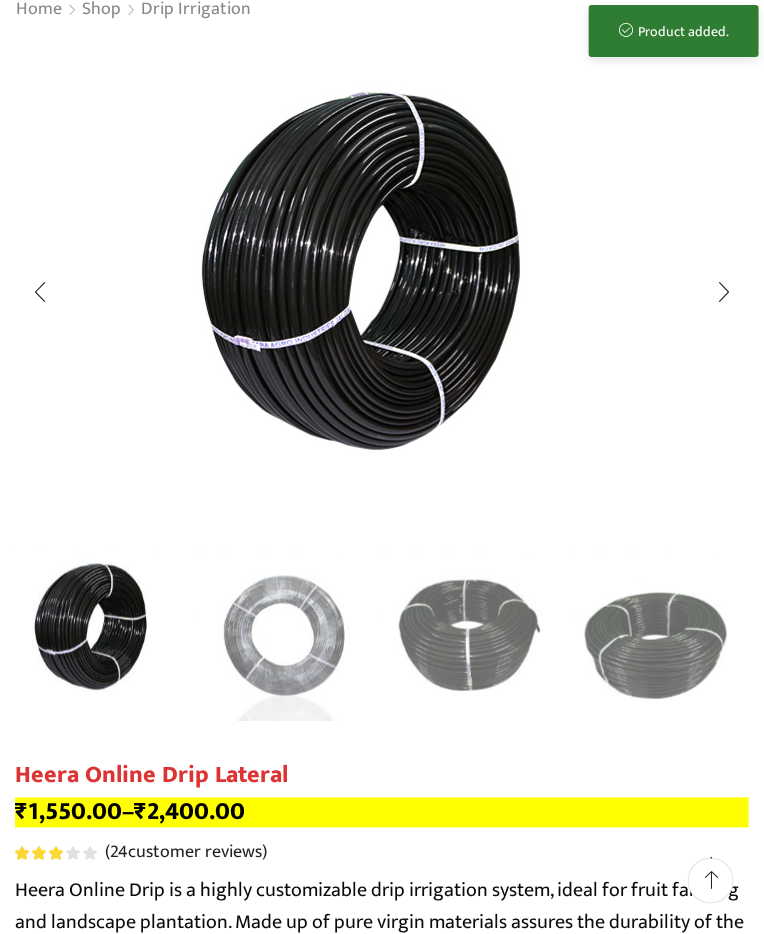 scroll, scrollTop: 0, scrollLeft: 0, axis: both 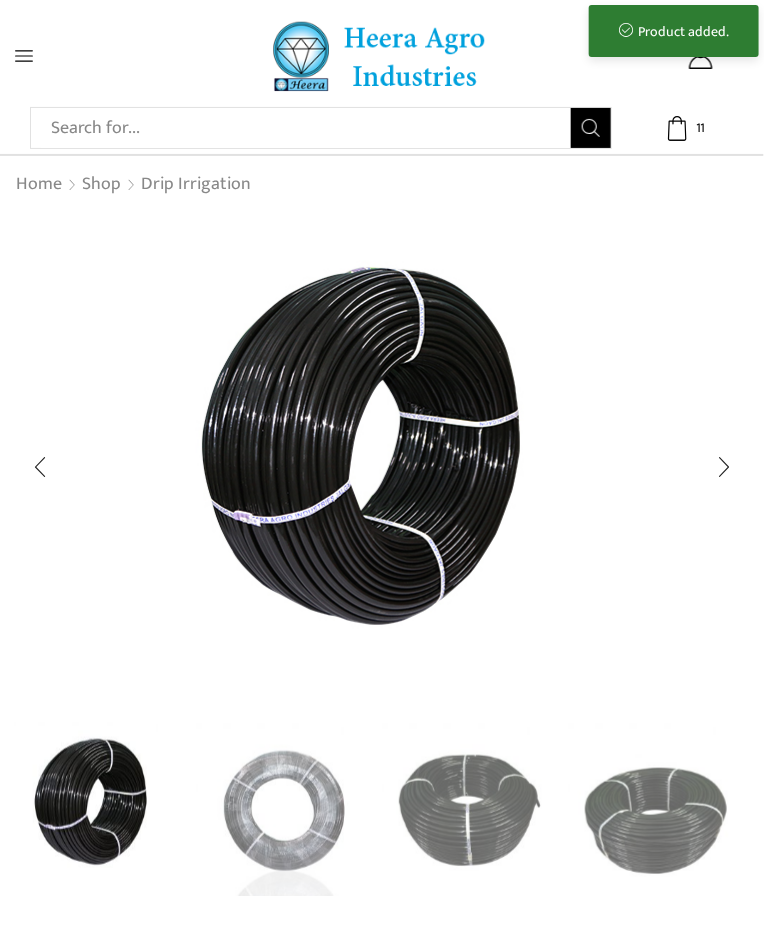 click on "Product added." at bounding box center [674, 31] 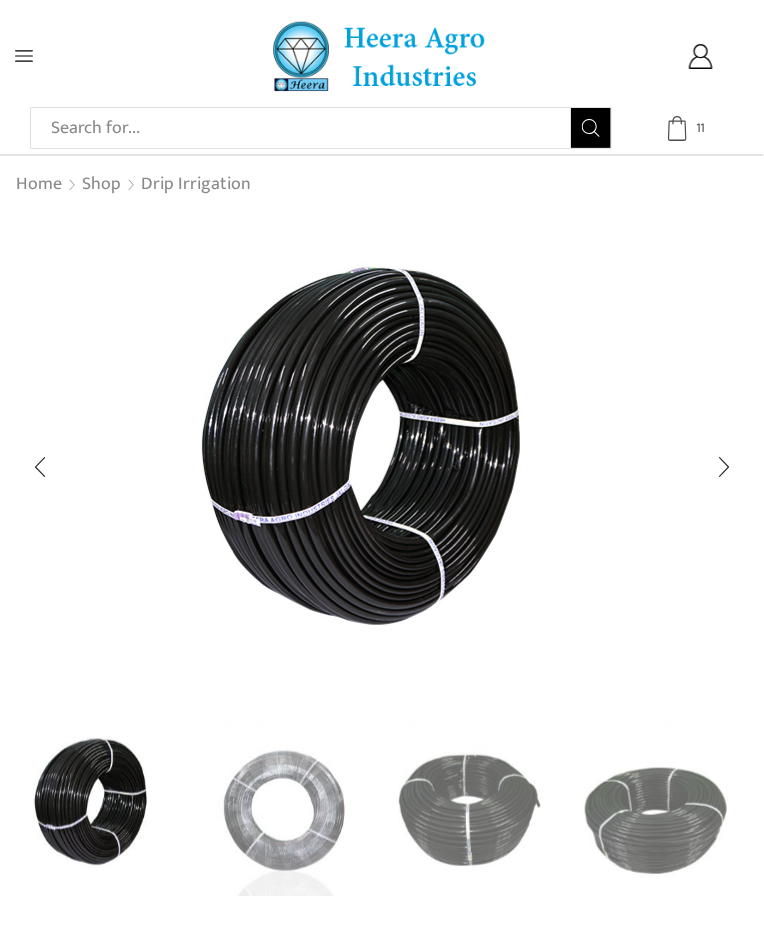 click 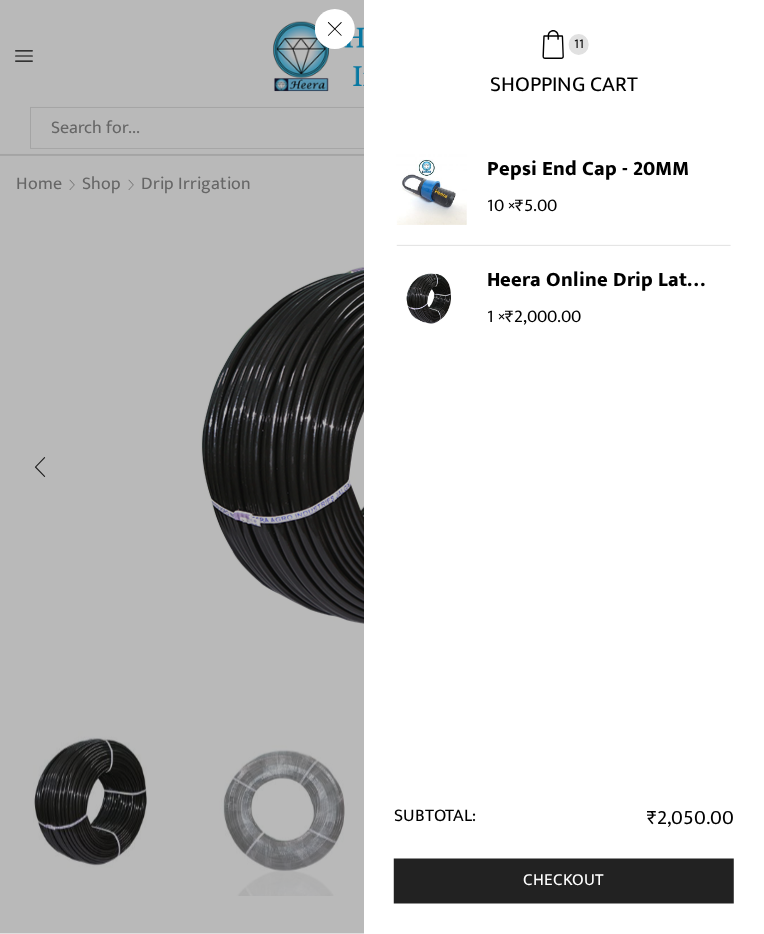 click on "Checkout" at bounding box center (564, 881) 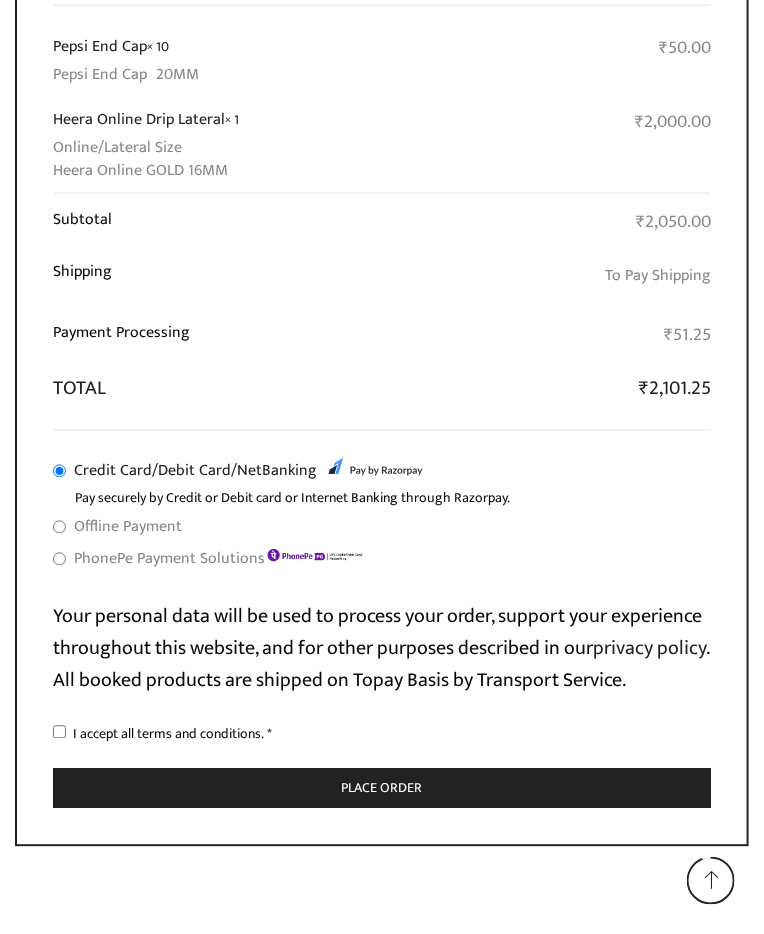 scroll, scrollTop: 2291, scrollLeft: 0, axis: vertical 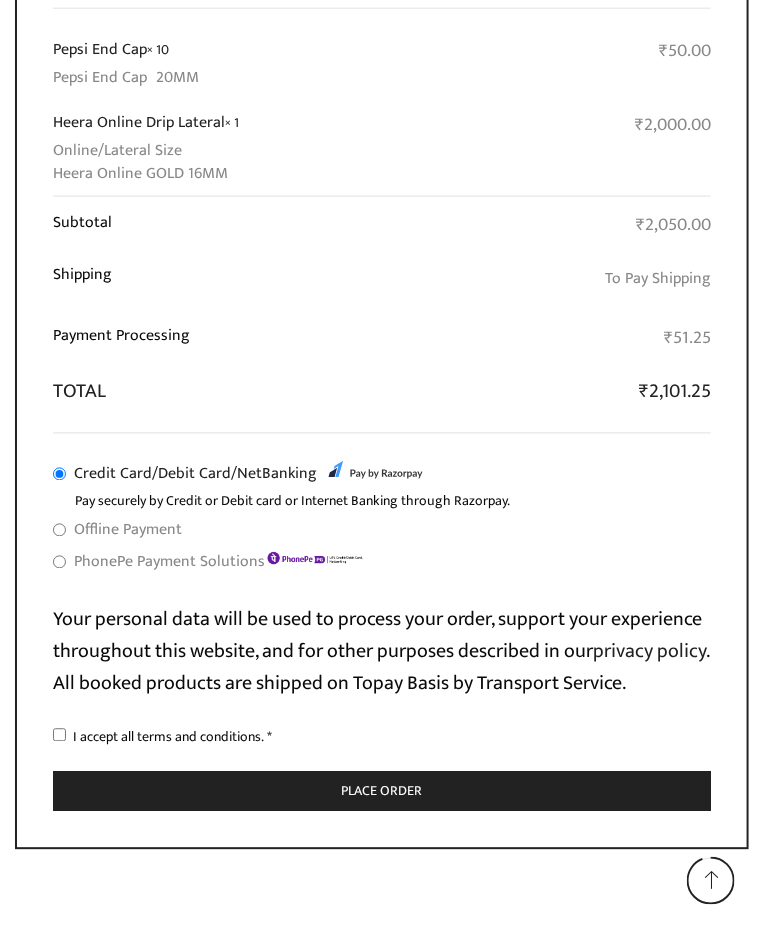 click on "PhonePe Payment Solutions" at bounding box center (59, 562) 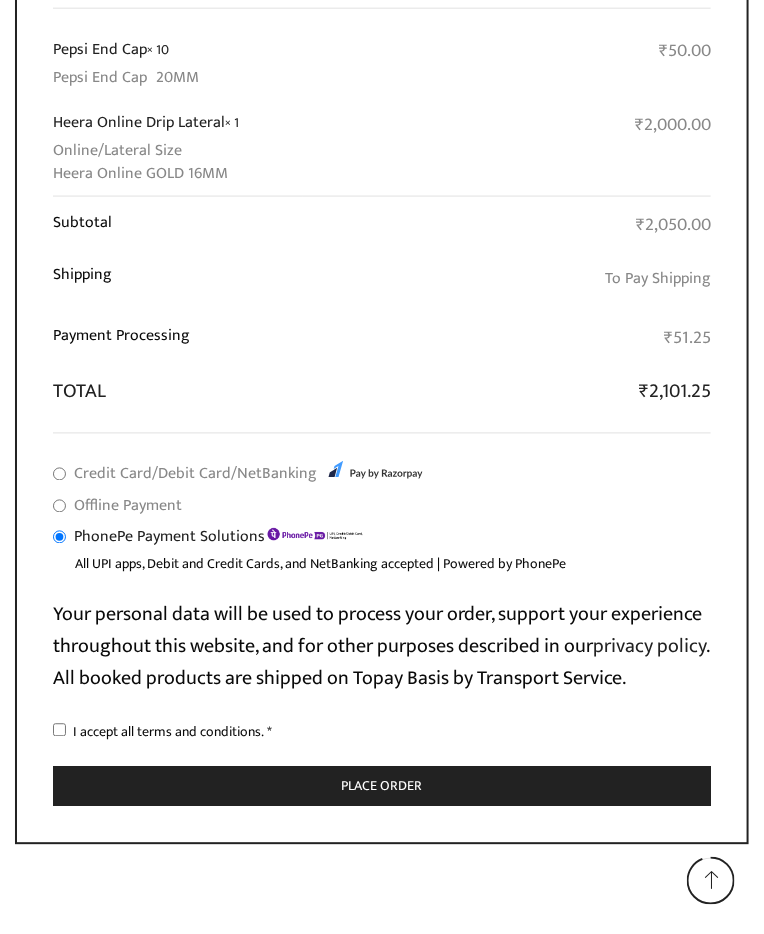 click on "Offline Payment" at bounding box center (59, 506) 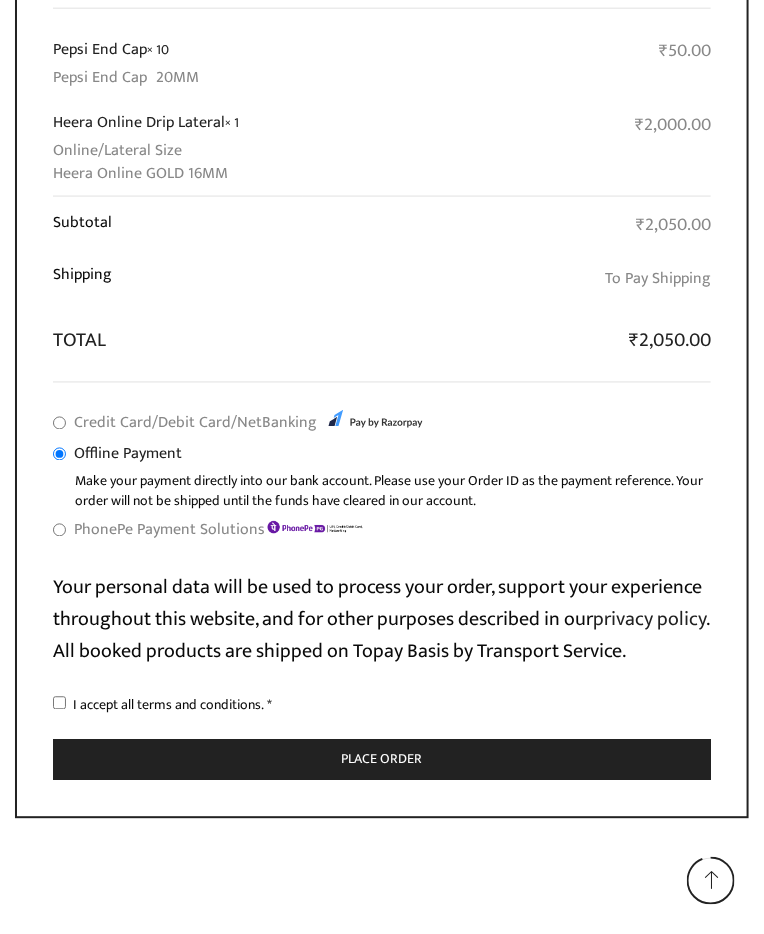 click on "PhonePe Payment Solutions" at bounding box center (59, 530) 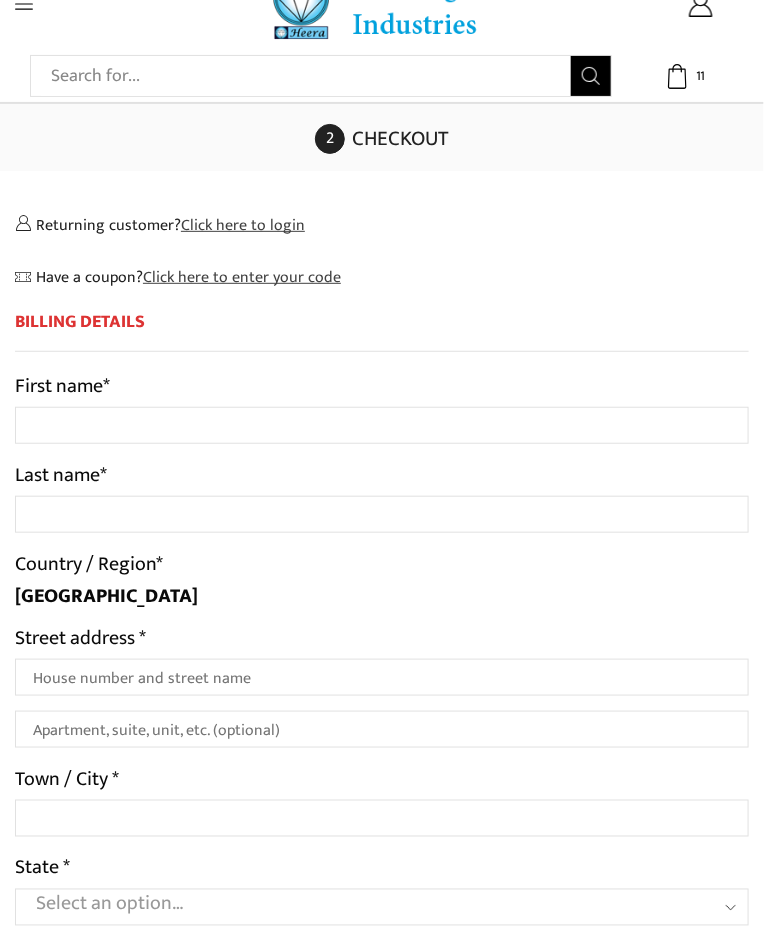 scroll, scrollTop: 0, scrollLeft: 0, axis: both 